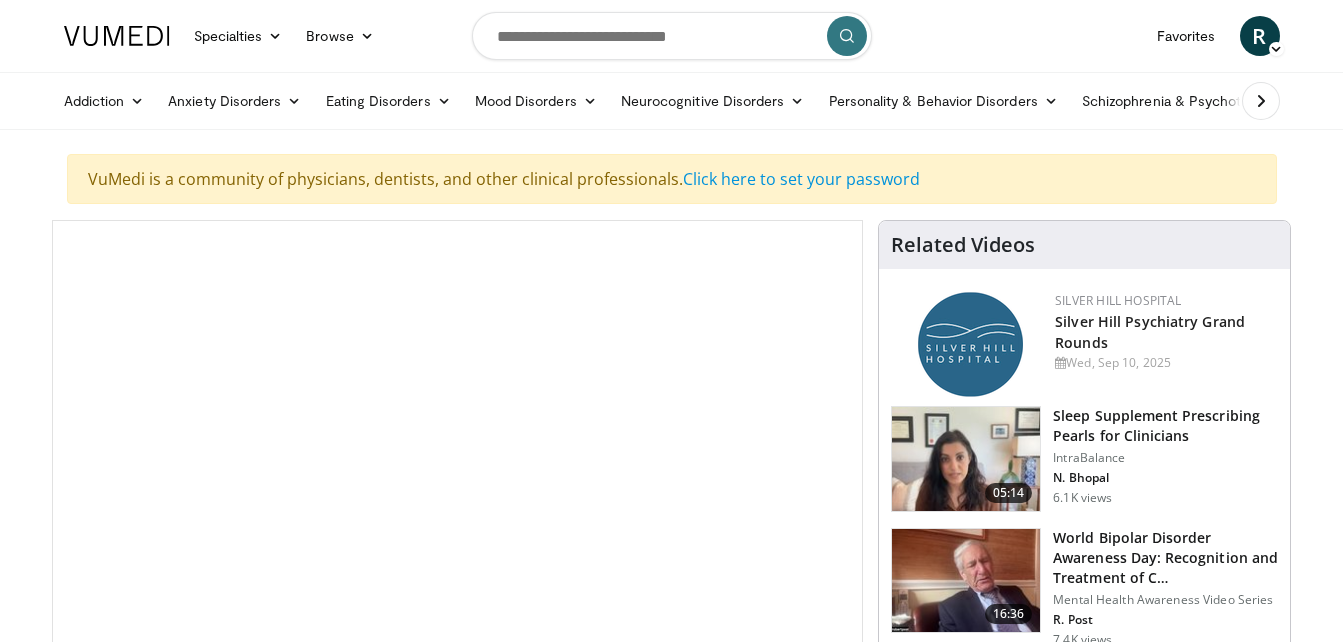 scroll, scrollTop: 0, scrollLeft: 0, axis: both 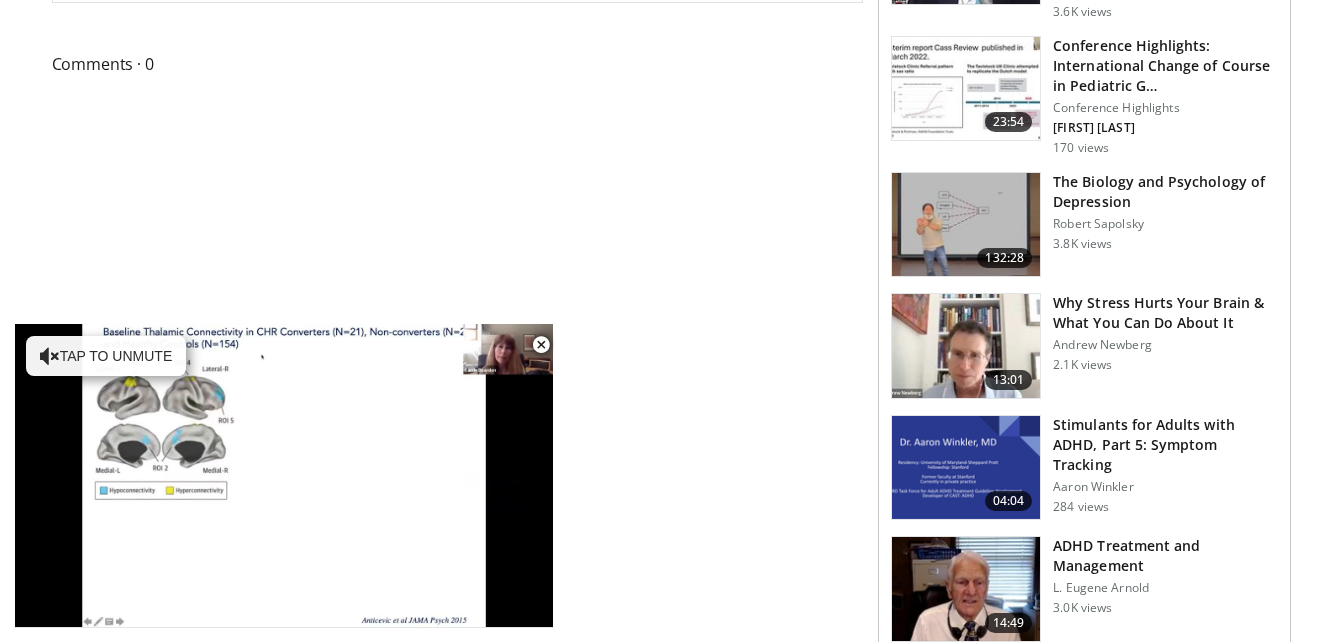 click on "Stimulants for Adults with ADHD, Part 5: Symptom Tracking" at bounding box center [1165, 445] 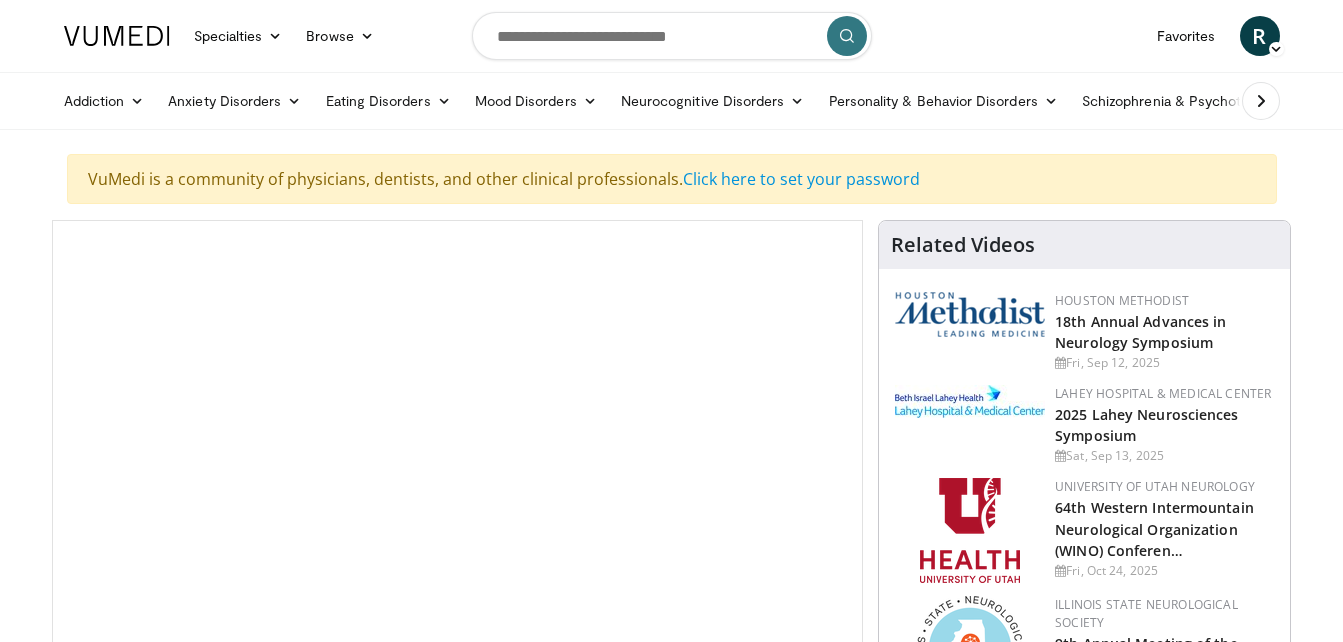 scroll, scrollTop: 0, scrollLeft: 0, axis: both 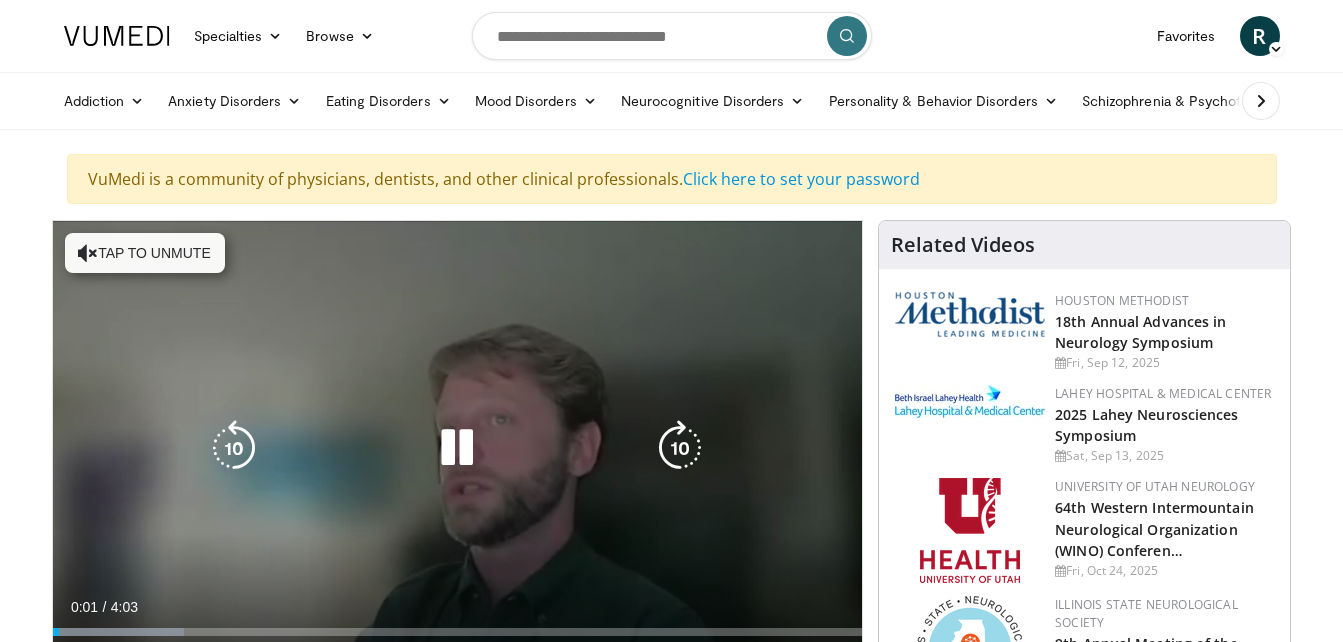 click on "Tap to unmute" at bounding box center [145, 253] 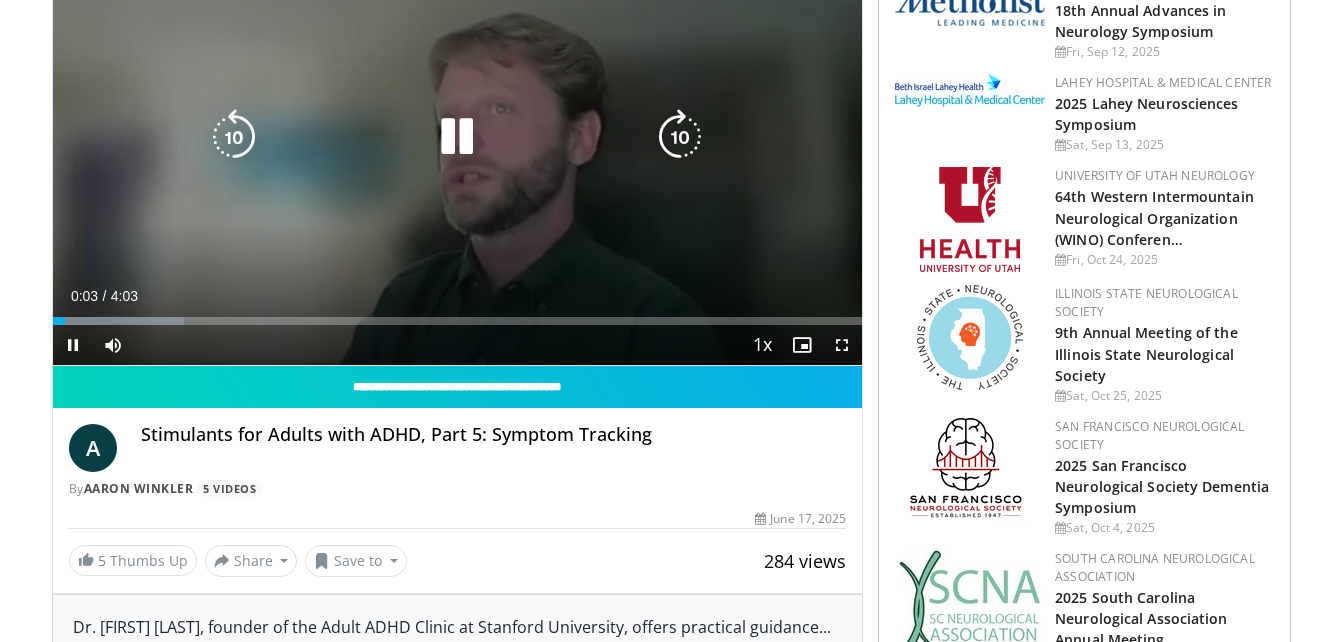 scroll, scrollTop: 400, scrollLeft: 0, axis: vertical 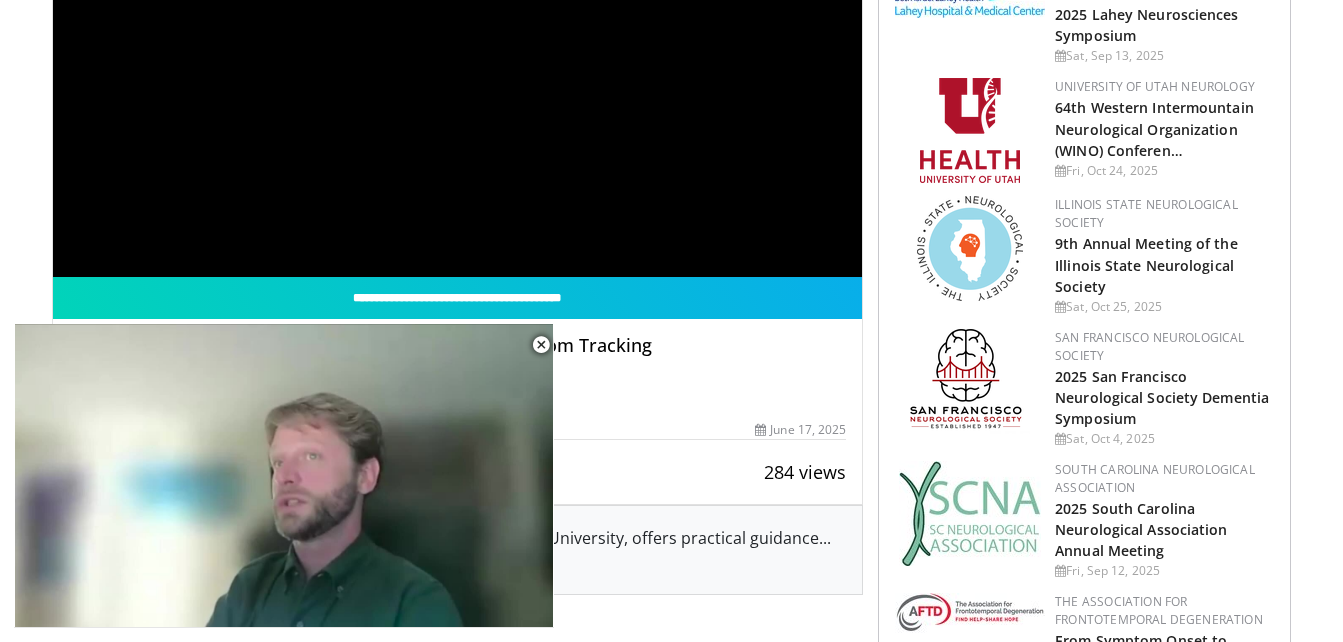 drag, startPoint x: 440, startPoint y: 356, endPoint x: 562, endPoint y: 257, distance: 157.11461 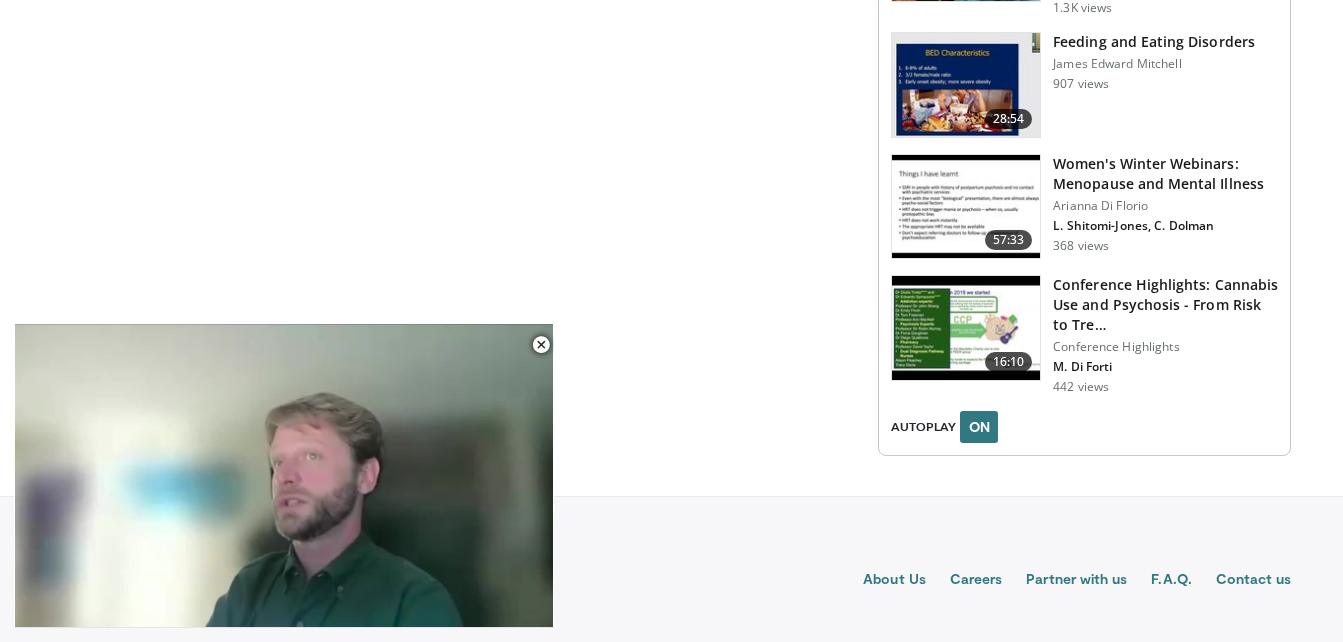 scroll, scrollTop: 3284, scrollLeft: 0, axis: vertical 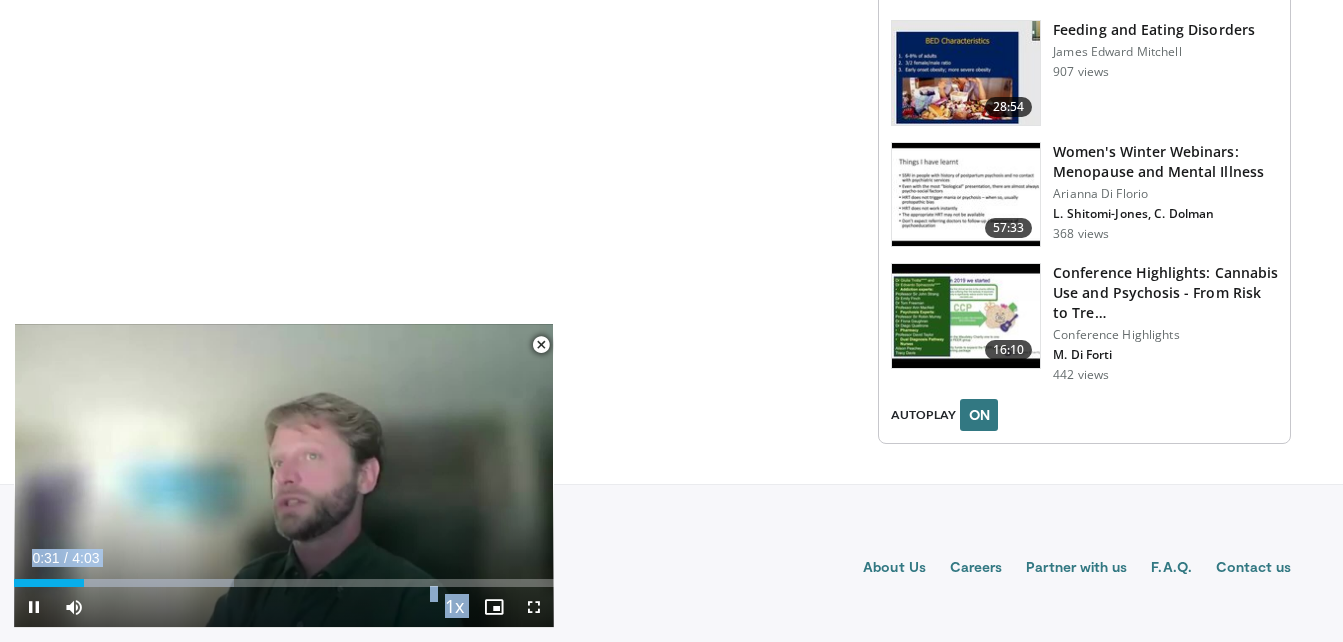 click at bounding box center (534, 607) 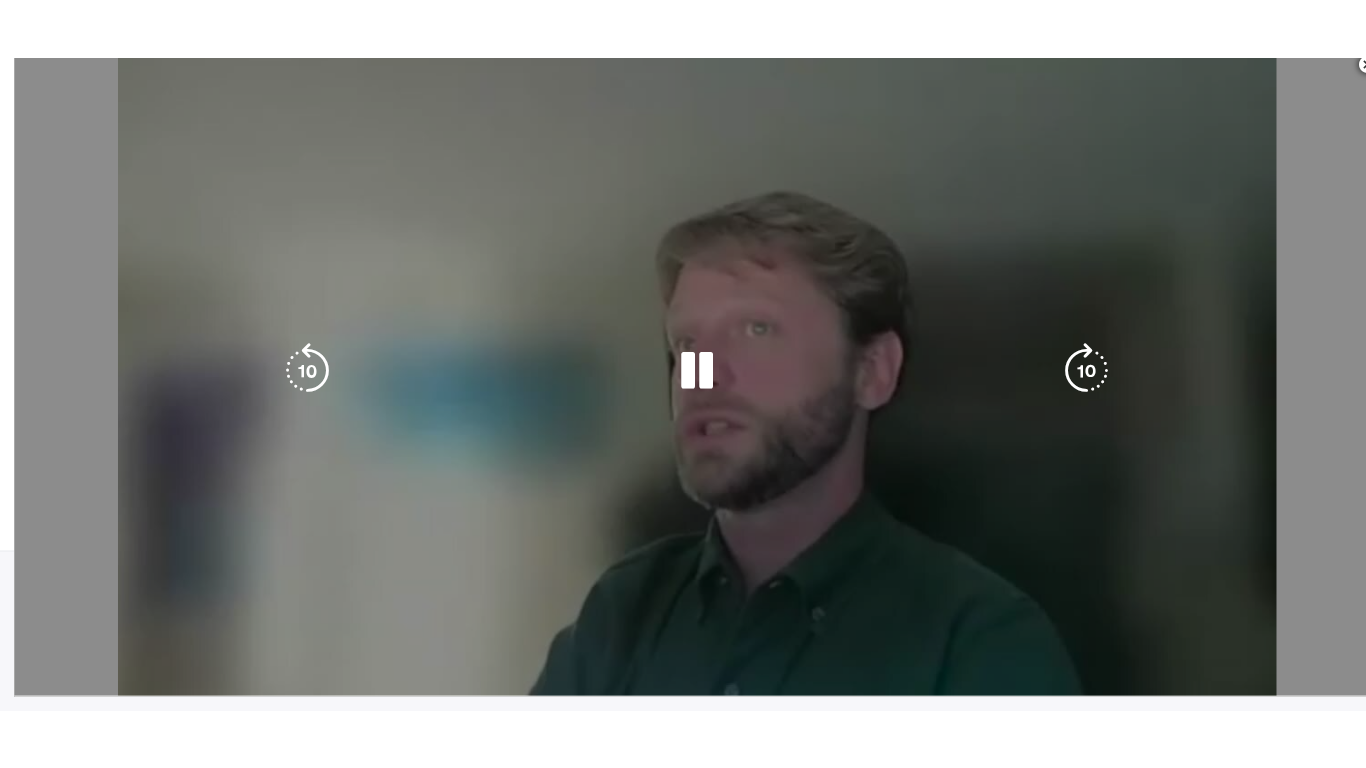 scroll, scrollTop: 3158, scrollLeft: 0, axis: vertical 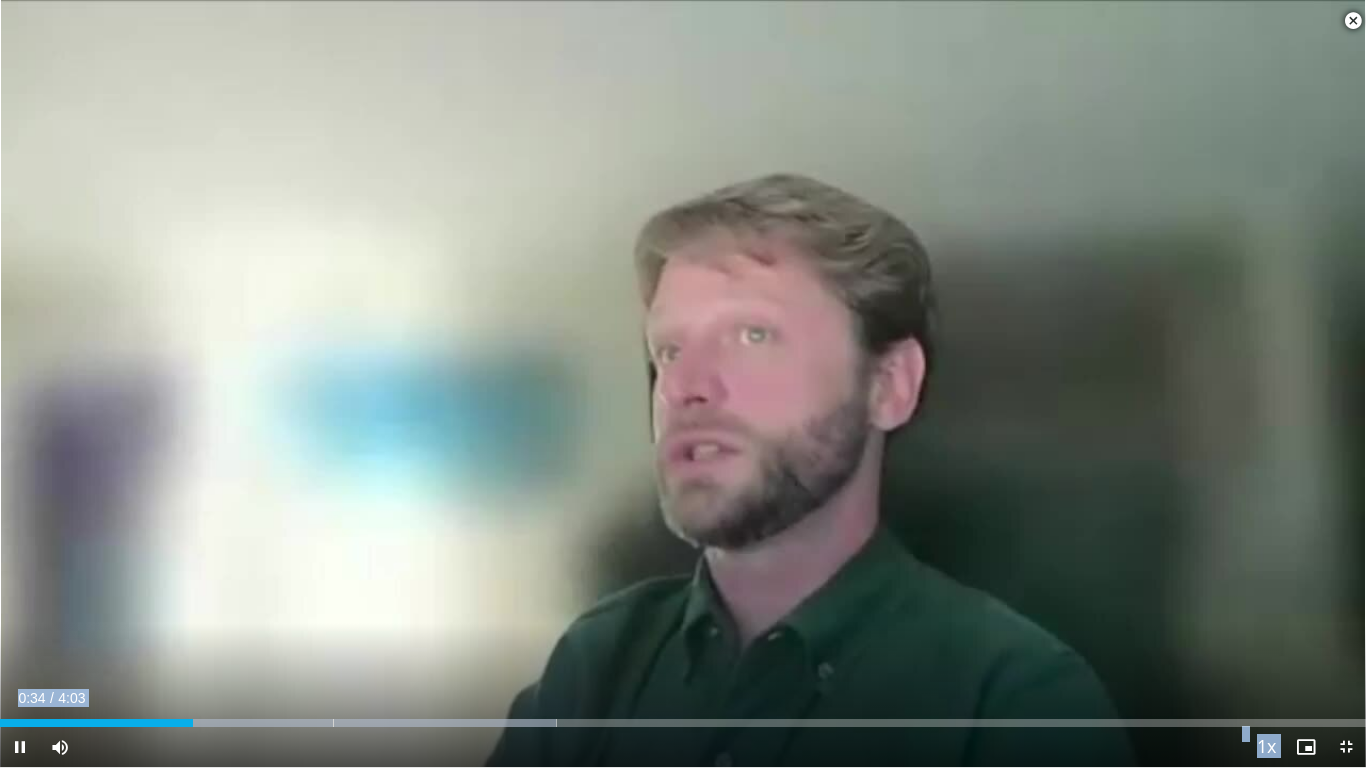click at bounding box center [1346, 747] 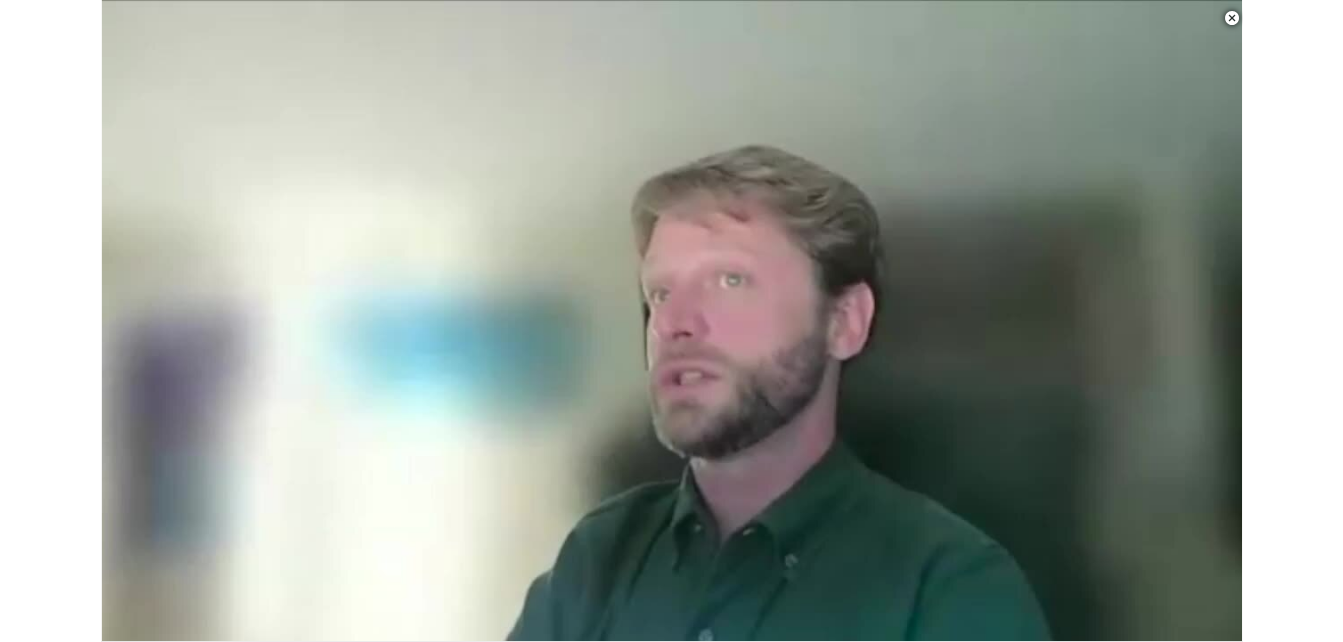 scroll, scrollTop: 3284, scrollLeft: 0, axis: vertical 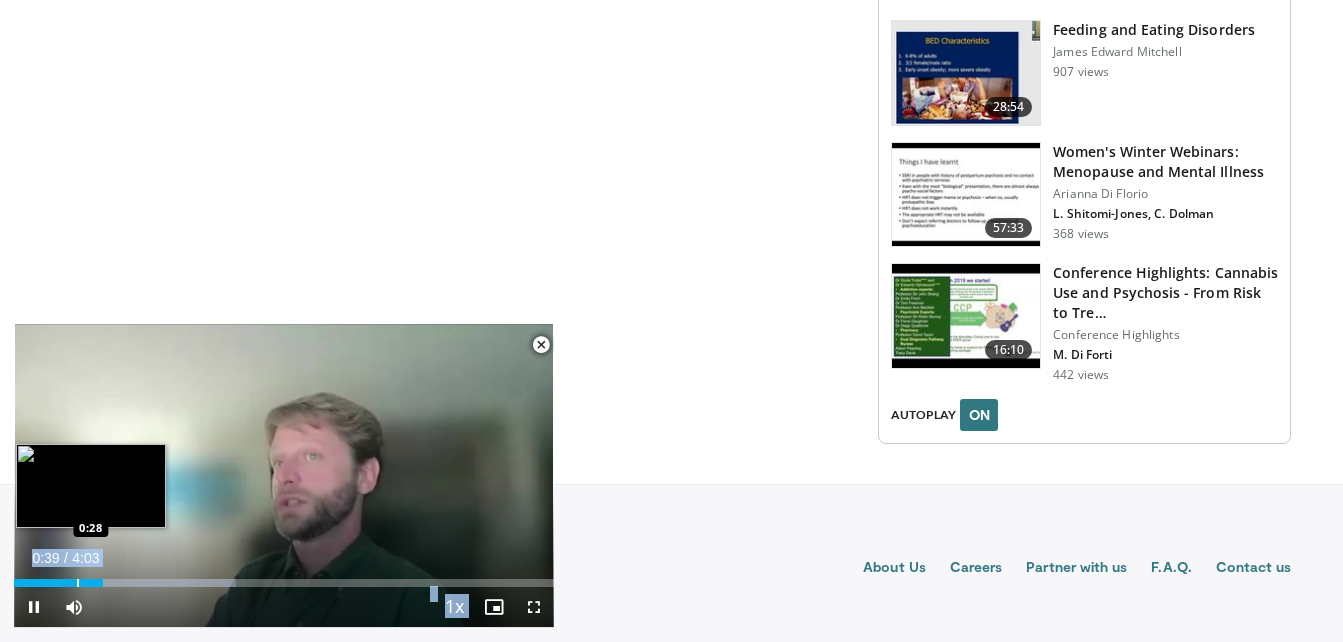 click at bounding box center (78, 583) 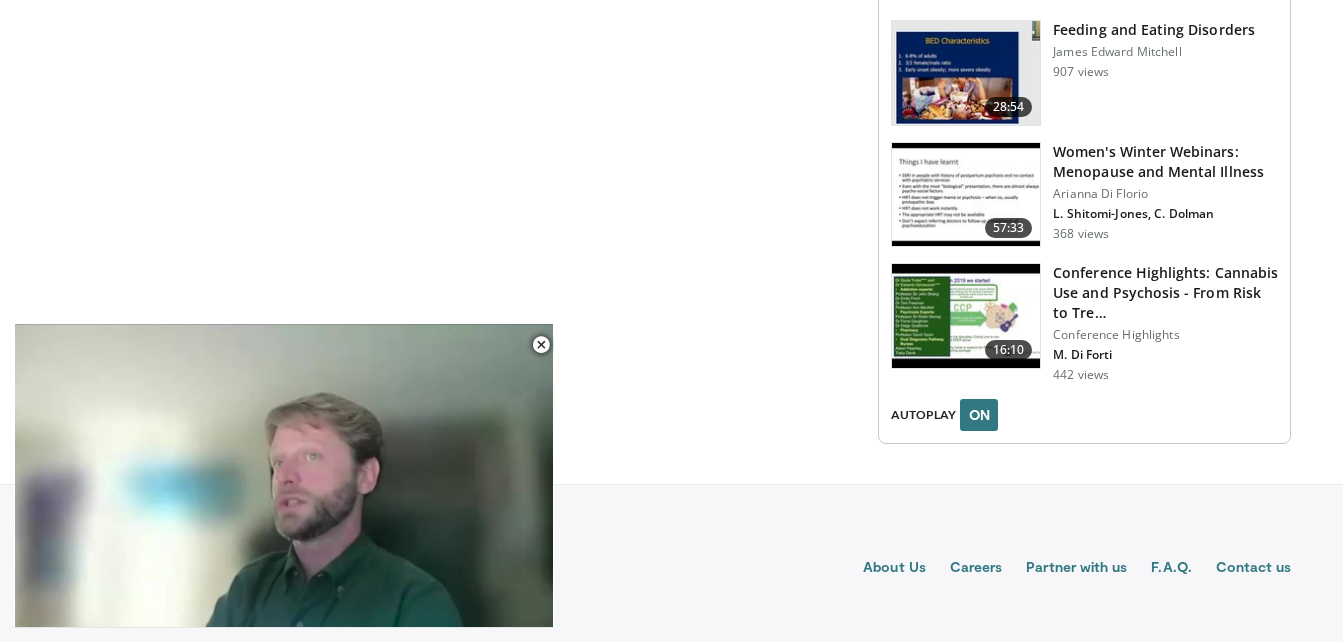 click on "10 seconds
Tap to unmute" at bounding box center (284, 475) 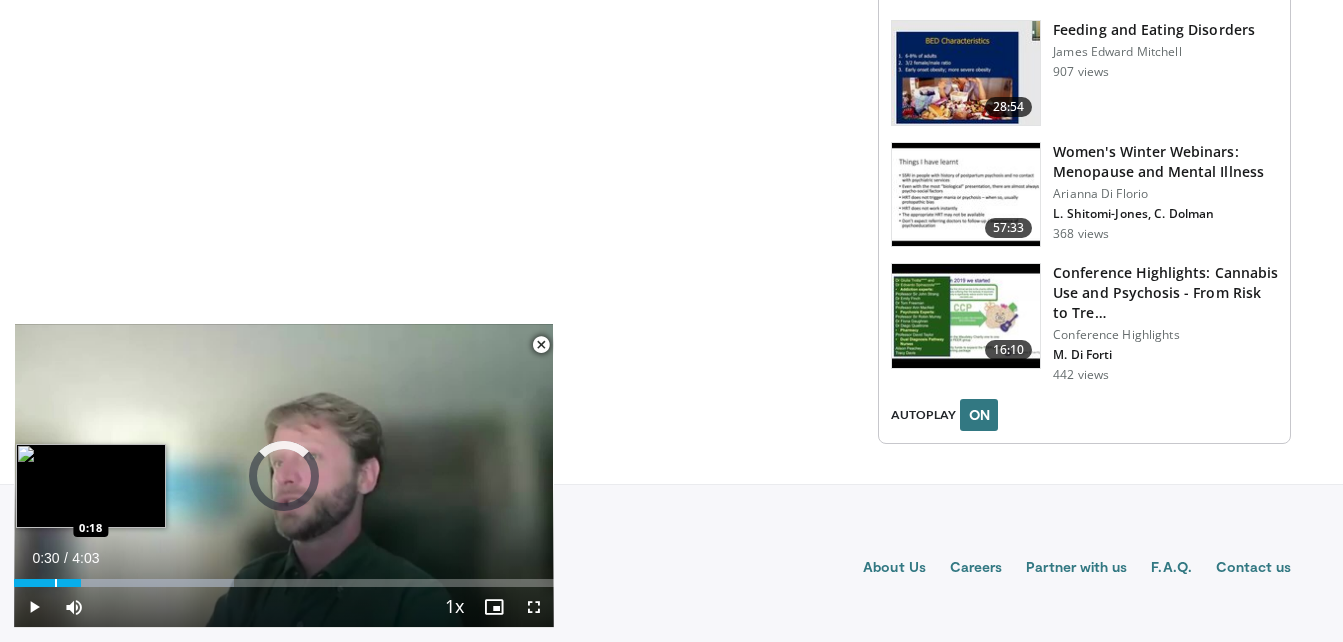 click at bounding box center [56, 583] 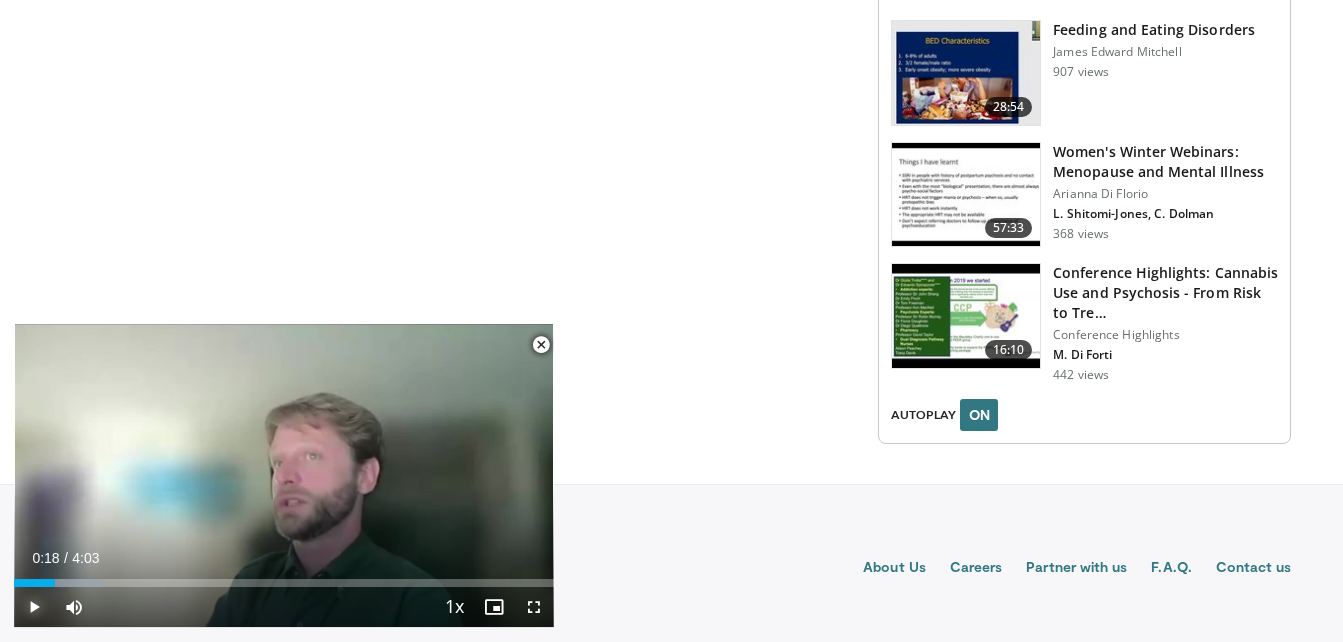 click at bounding box center [34, 607] 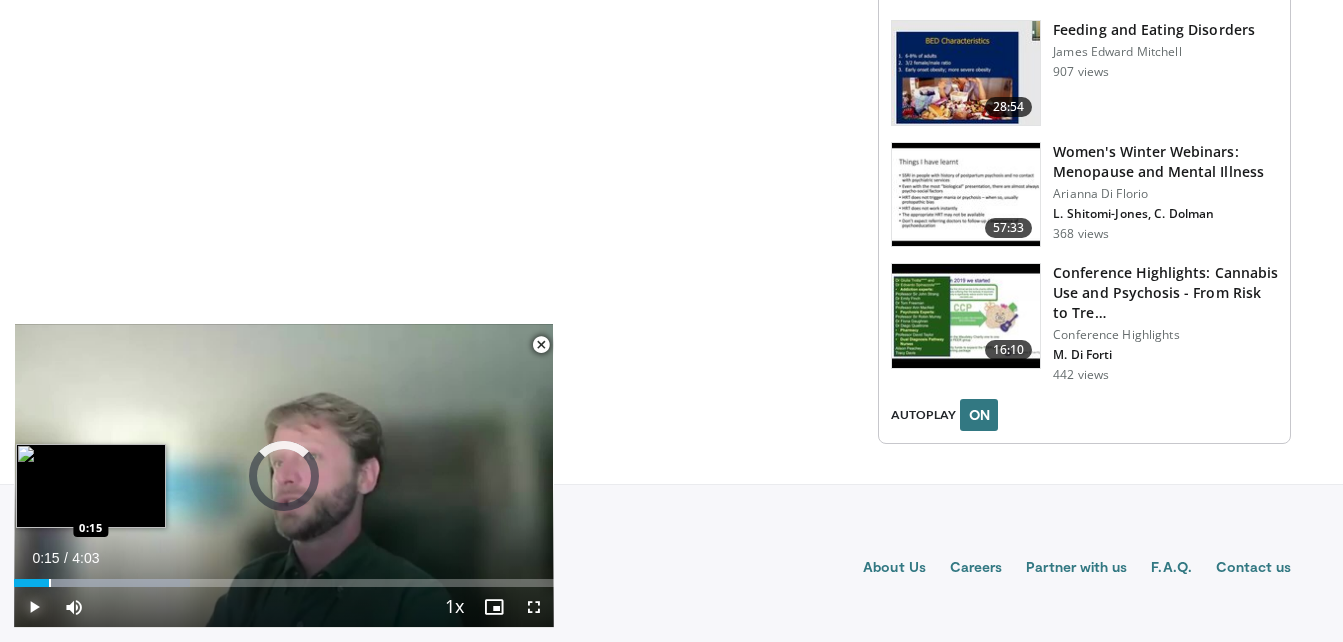 click at bounding box center [50, 583] 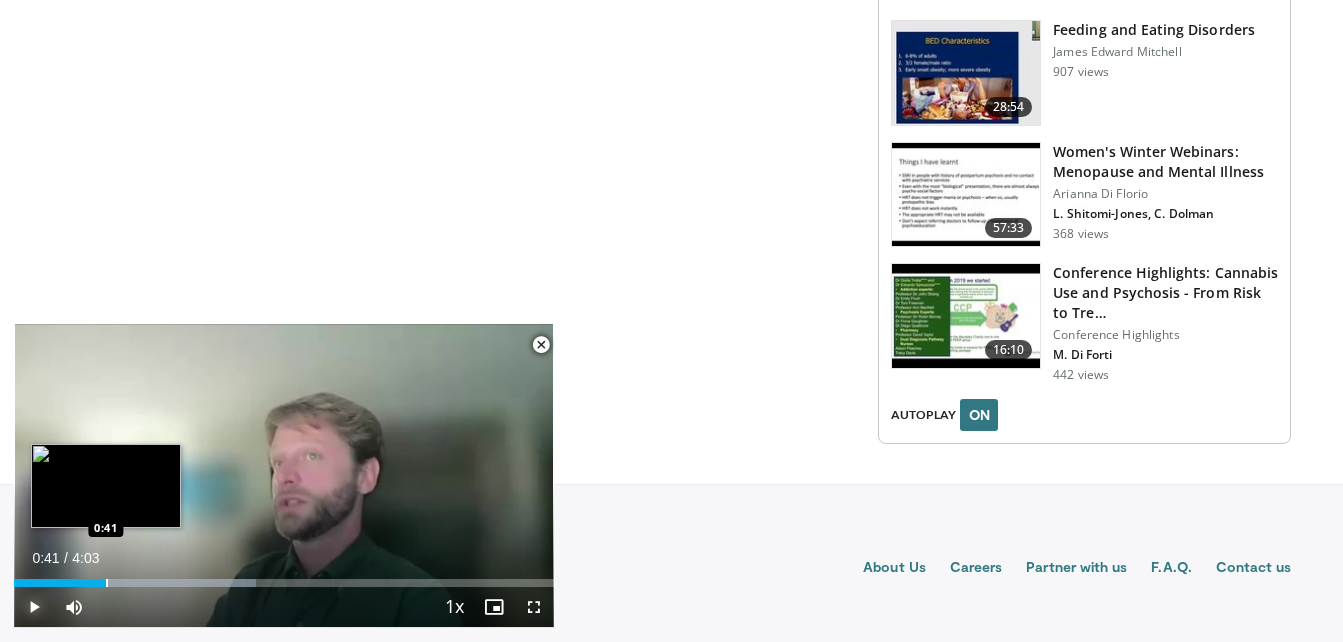 click at bounding box center [107, 583] 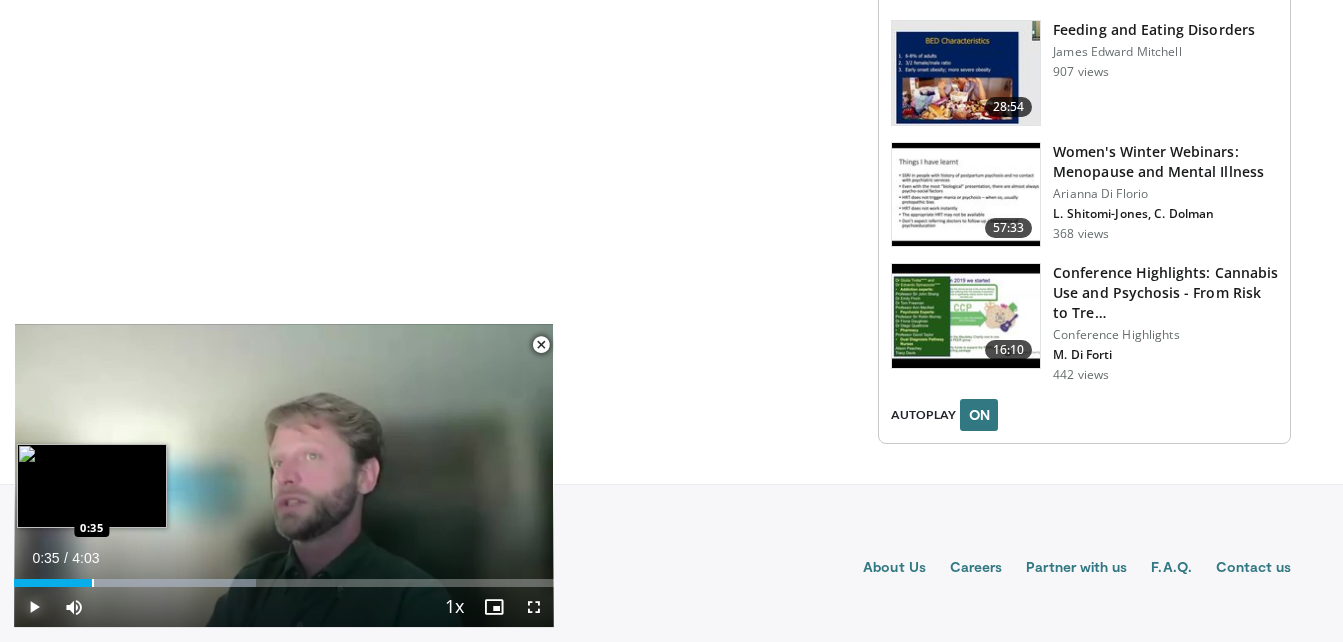 click at bounding box center (93, 583) 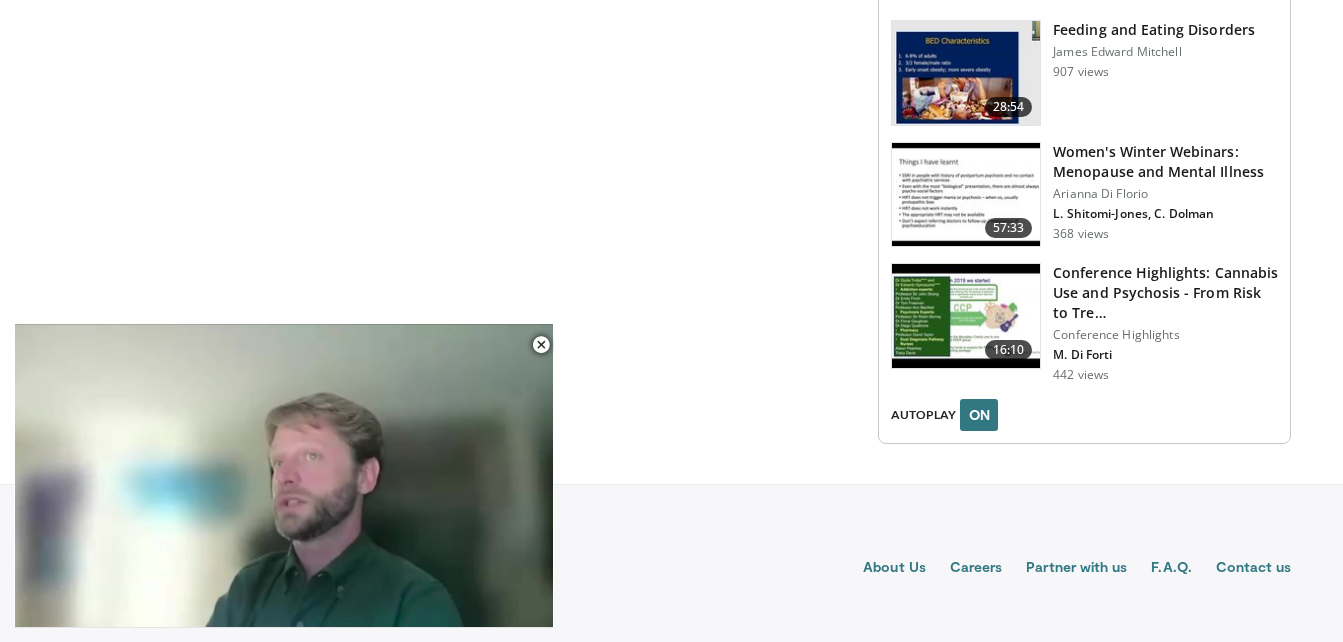 click on "10 seconds
Tap to unmute" at bounding box center [284, 475] 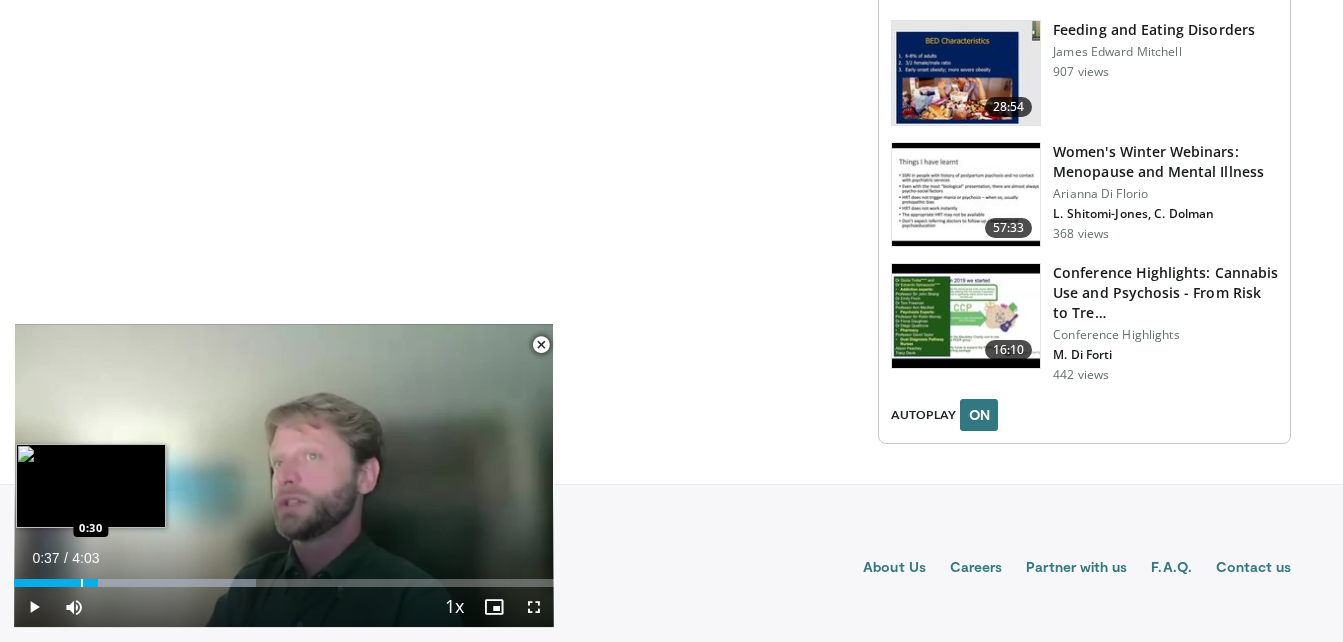 click at bounding box center [82, 583] 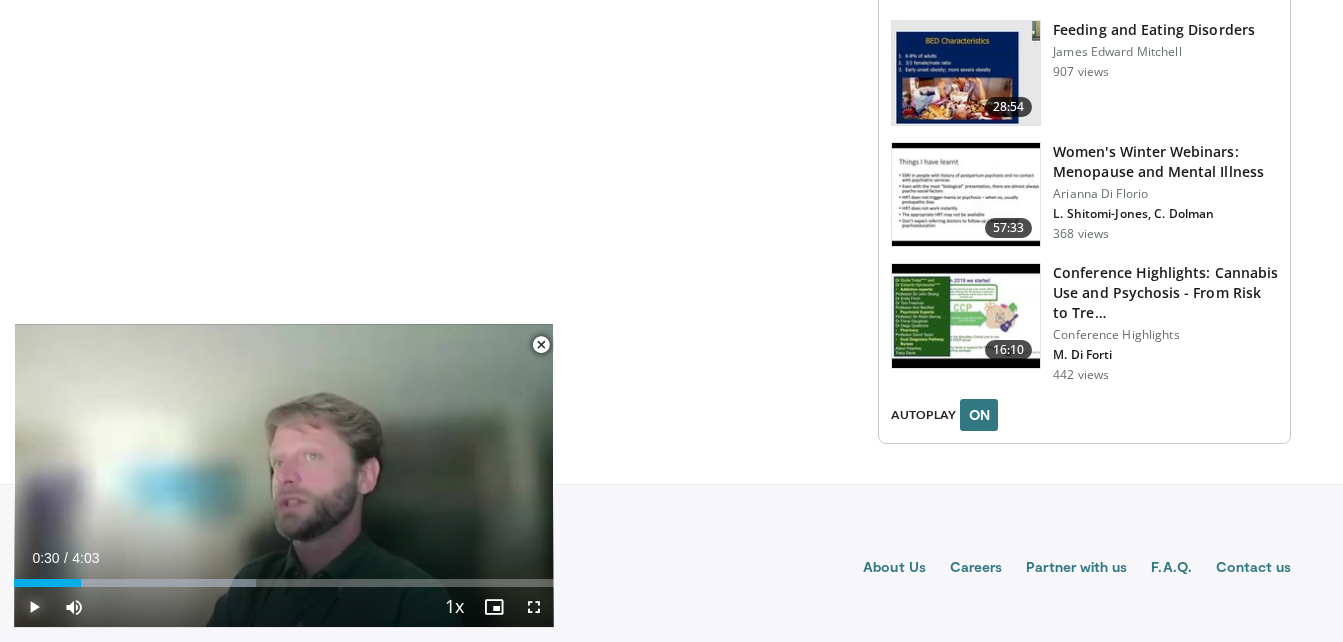 click at bounding box center (34, 607) 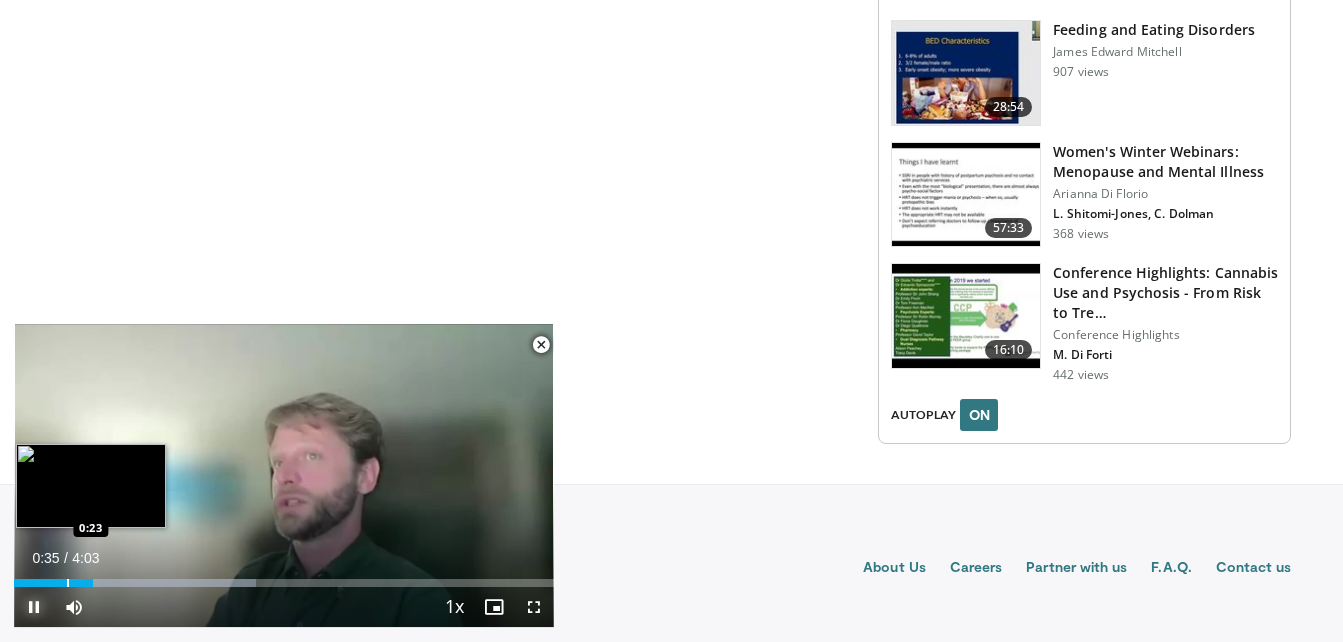 click at bounding box center [68, 583] 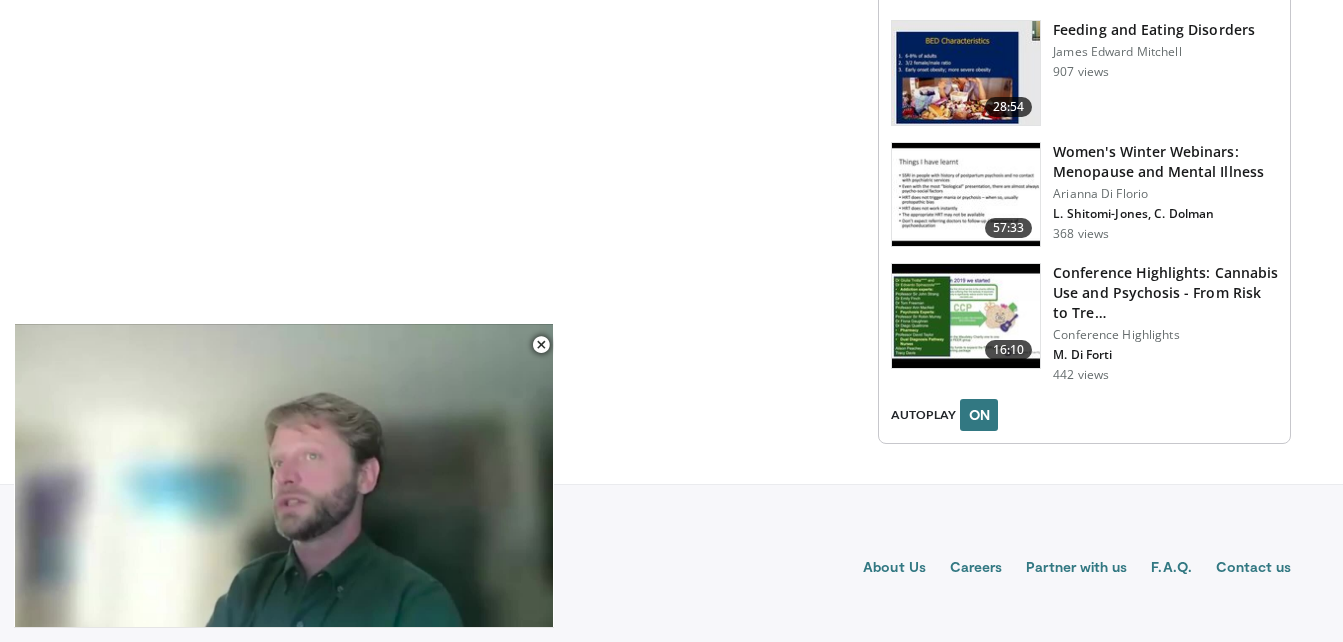 drag, startPoint x: 430, startPoint y: 349, endPoint x: 613, endPoint y: 201, distance: 235.35718 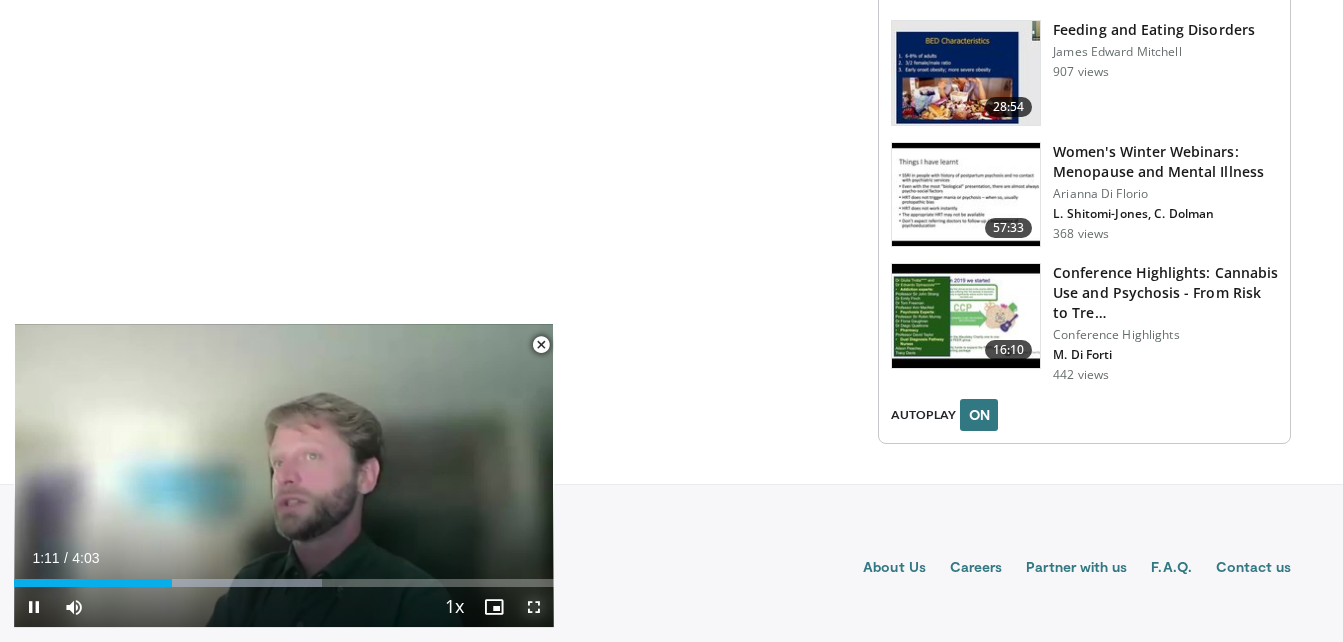 click at bounding box center (534, 607) 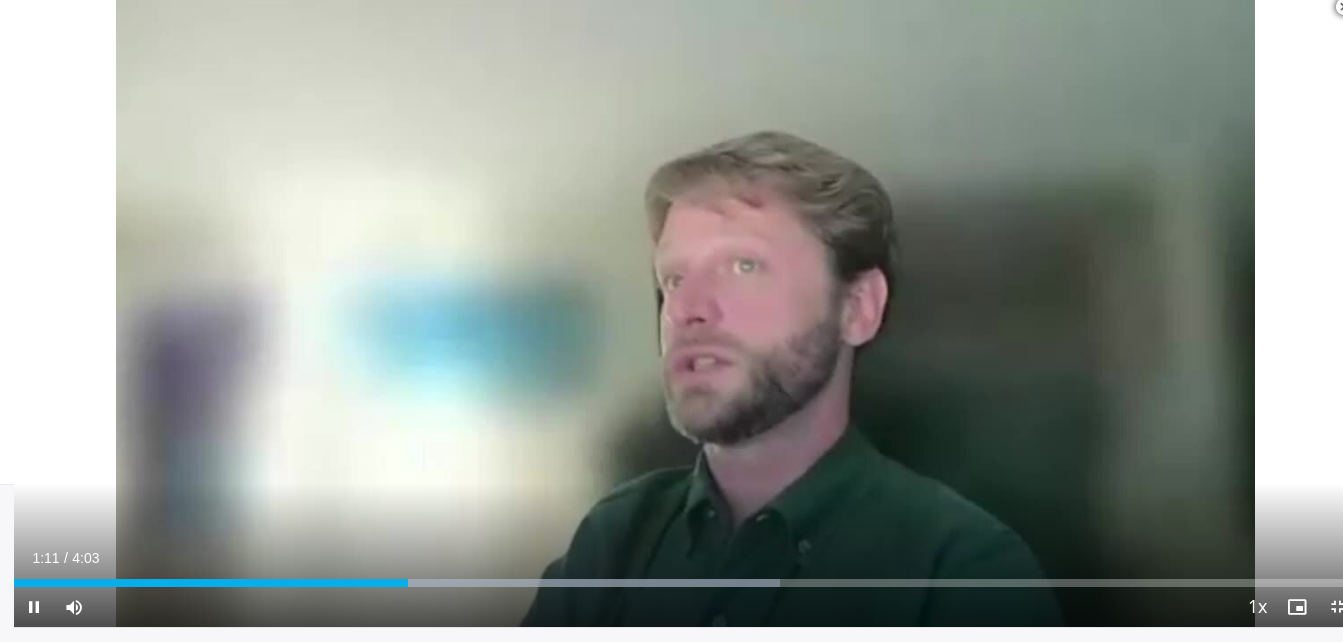 scroll, scrollTop: 3158, scrollLeft: 0, axis: vertical 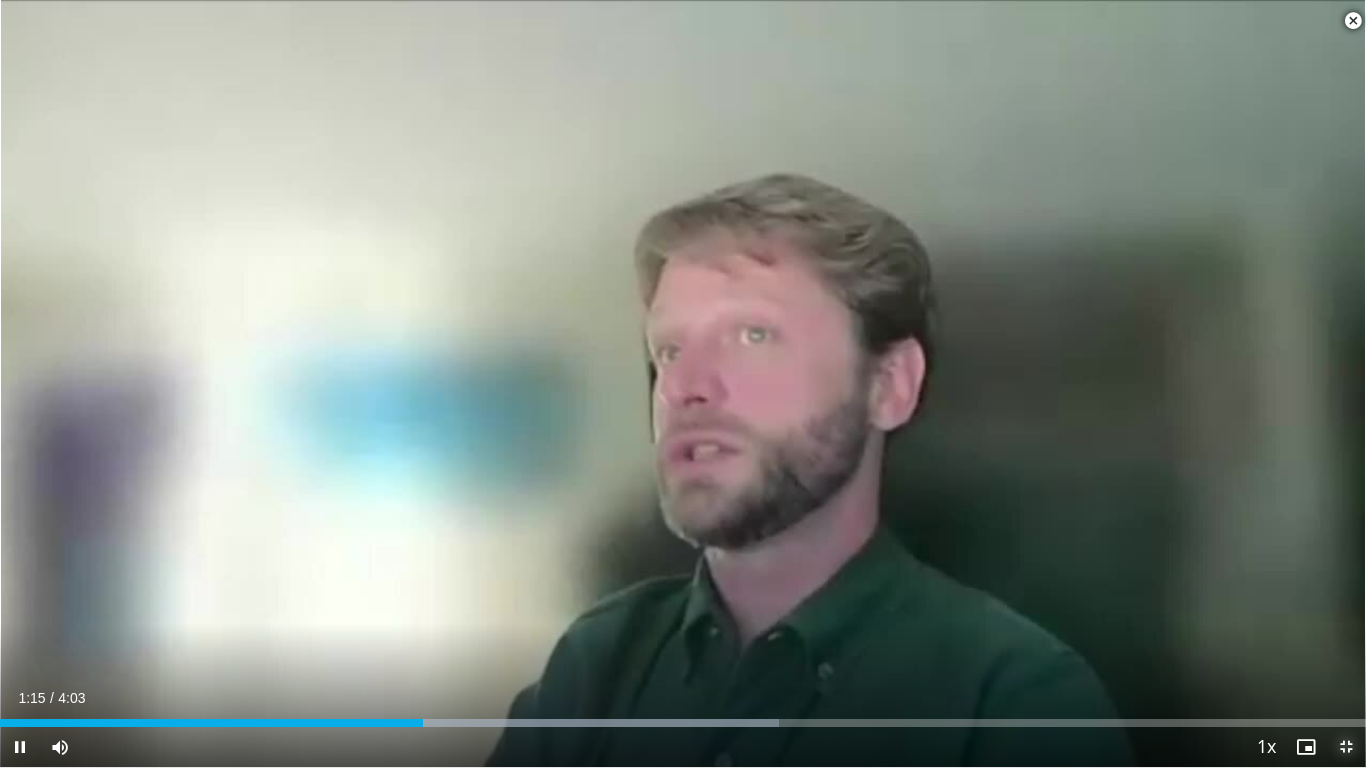click at bounding box center [1346, 747] 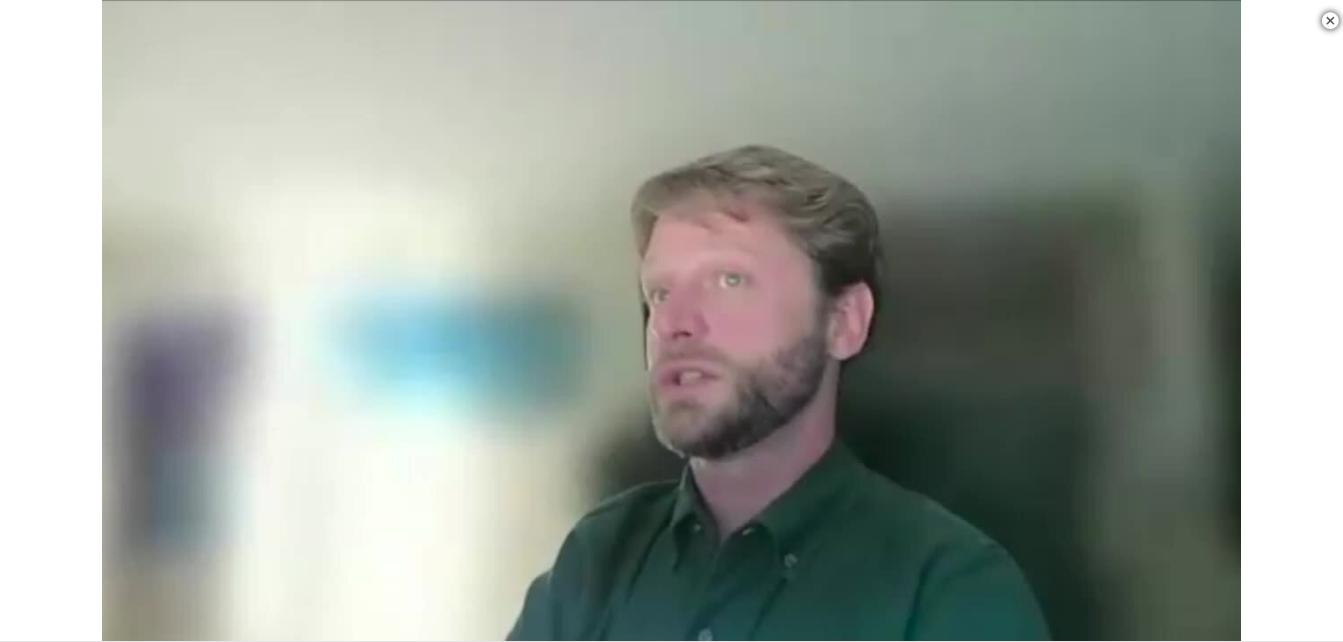 scroll, scrollTop: 258, scrollLeft: 0, axis: vertical 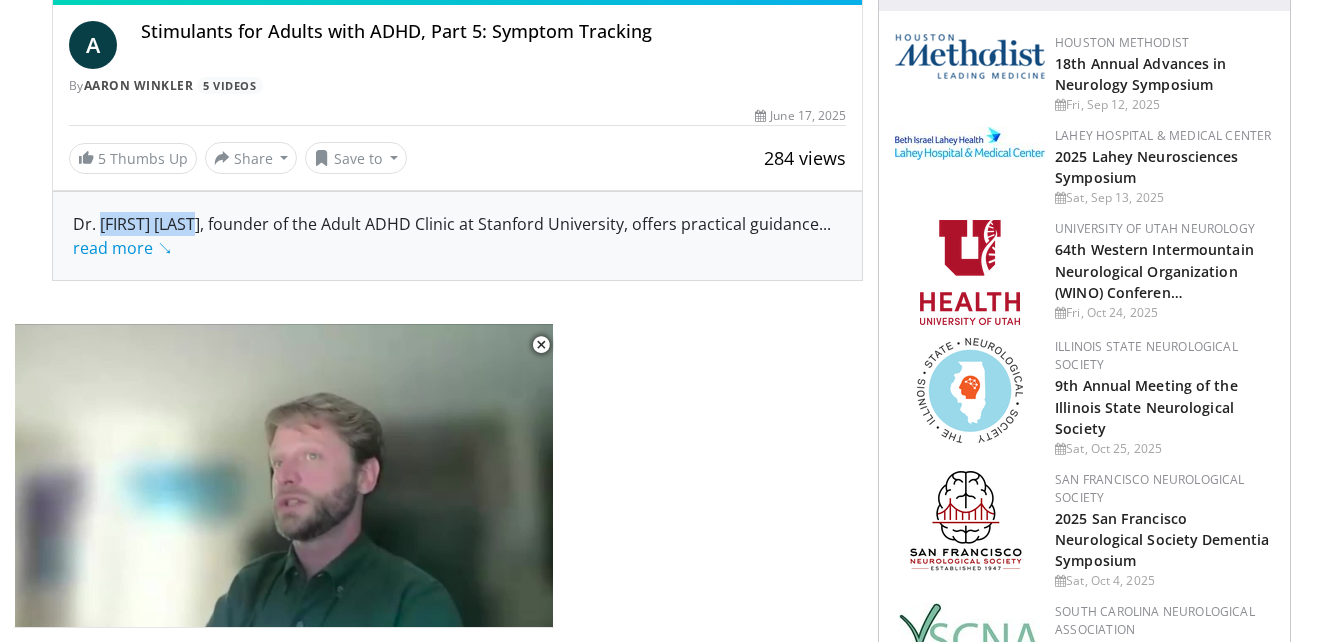 drag, startPoint x: 205, startPoint y: 222, endPoint x: 98, endPoint y: 221, distance: 107.00467 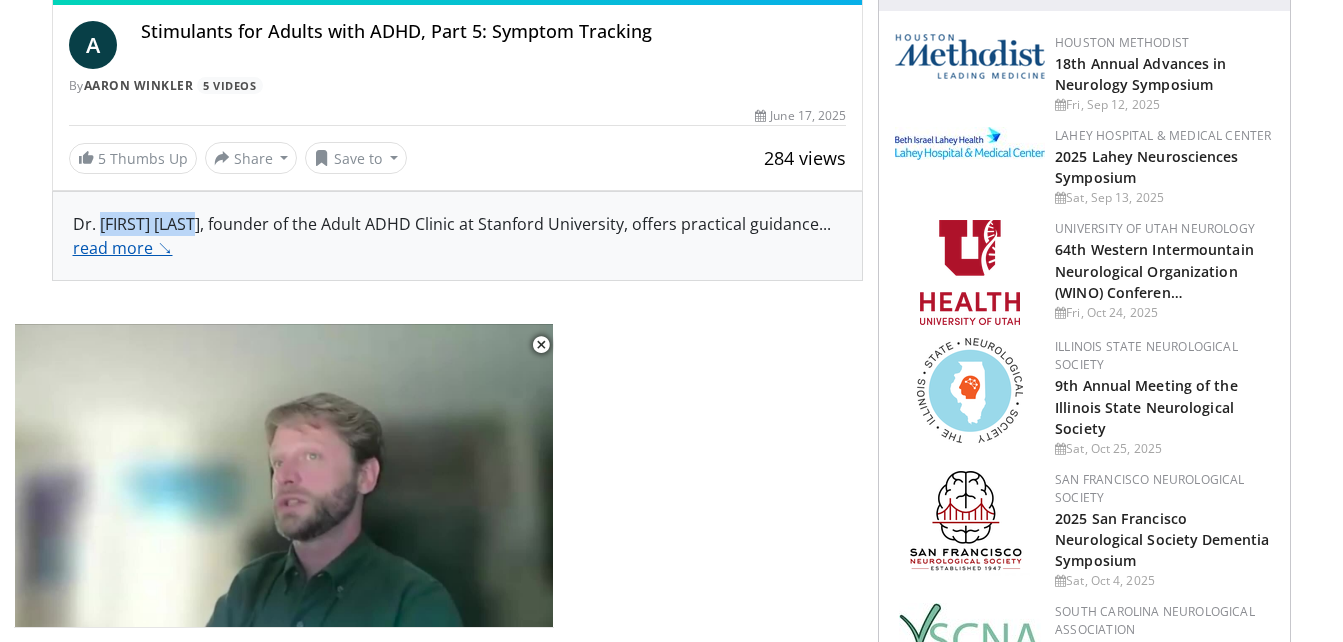 click on "read more ↘" at bounding box center [123, 248] 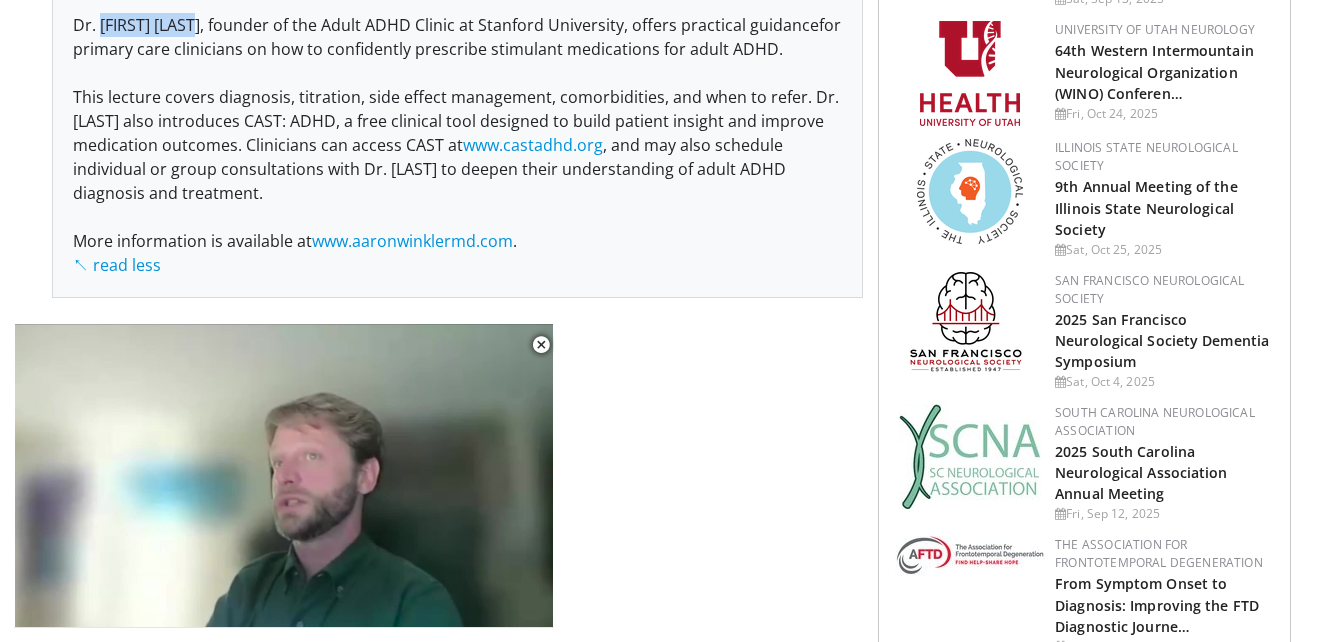 scroll, scrollTop: 458, scrollLeft: 0, axis: vertical 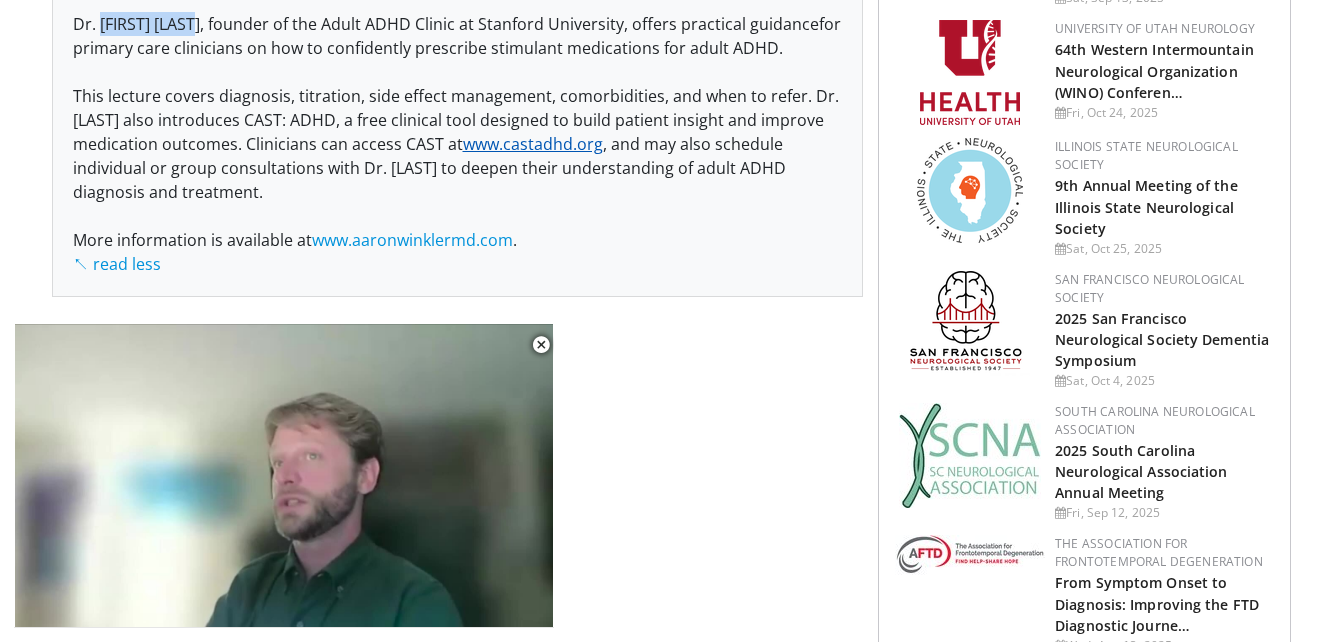 click on "www.castadhd.org" at bounding box center (533, 144) 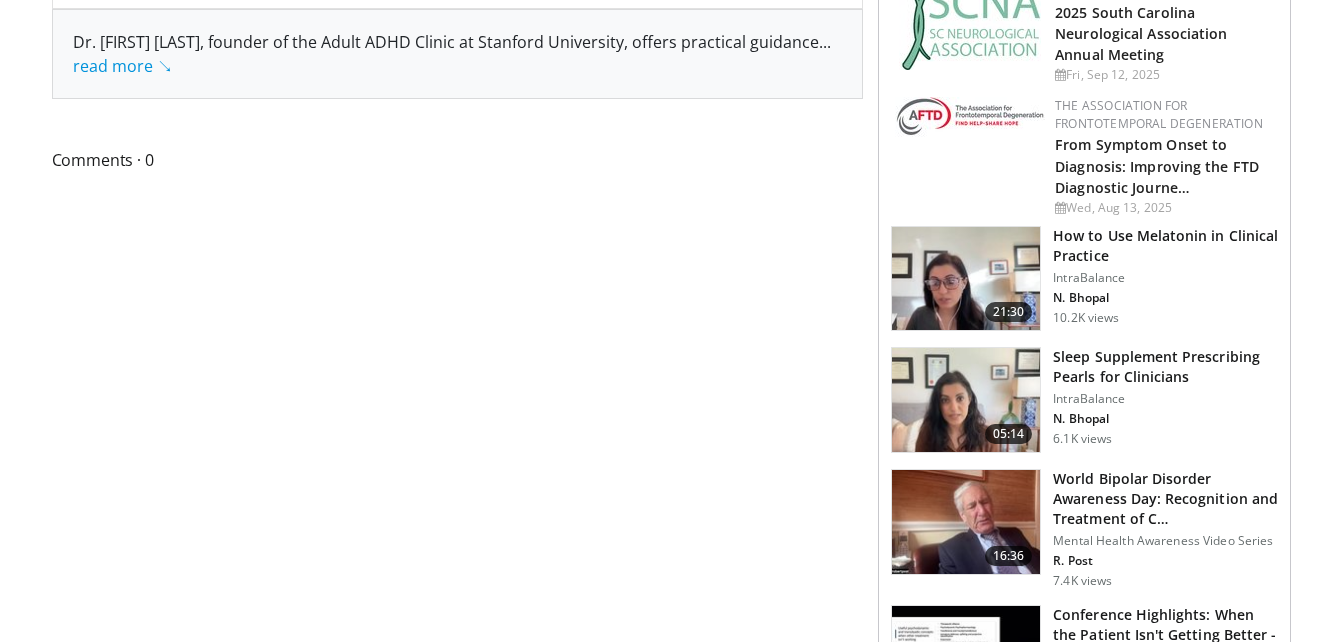 scroll, scrollTop: 896, scrollLeft: 0, axis: vertical 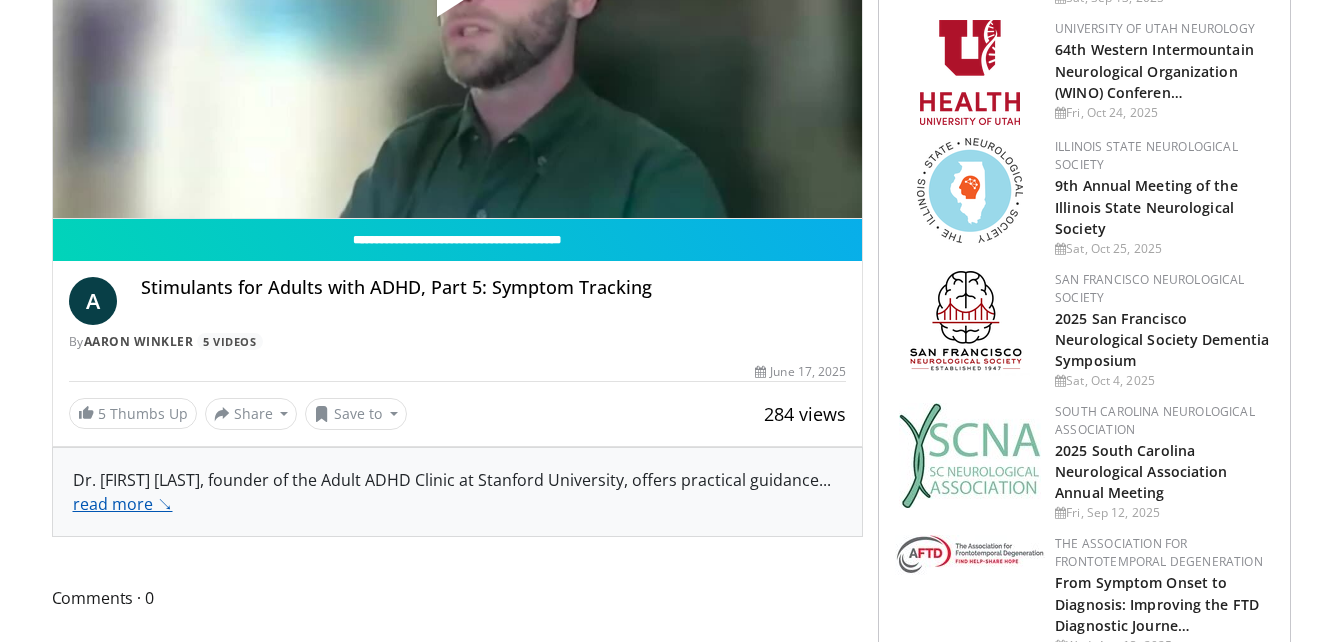 click on "read more ↘" at bounding box center (123, 504) 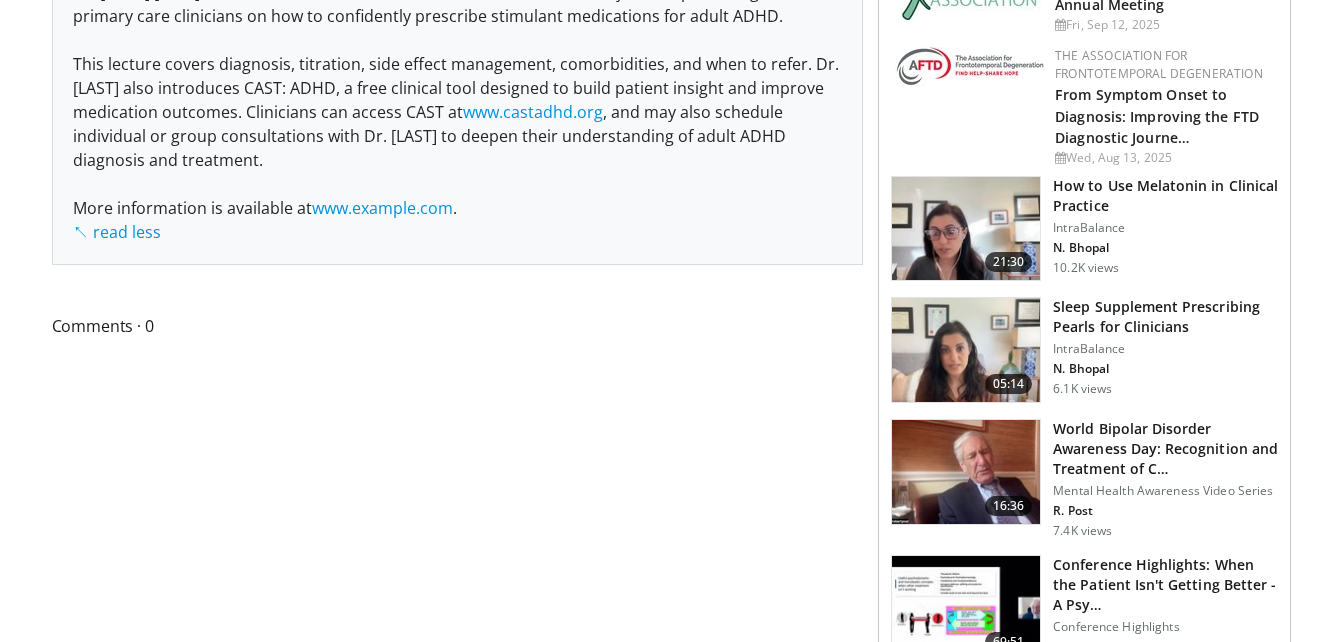 scroll, scrollTop: 958, scrollLeft: 0, axis: vertical 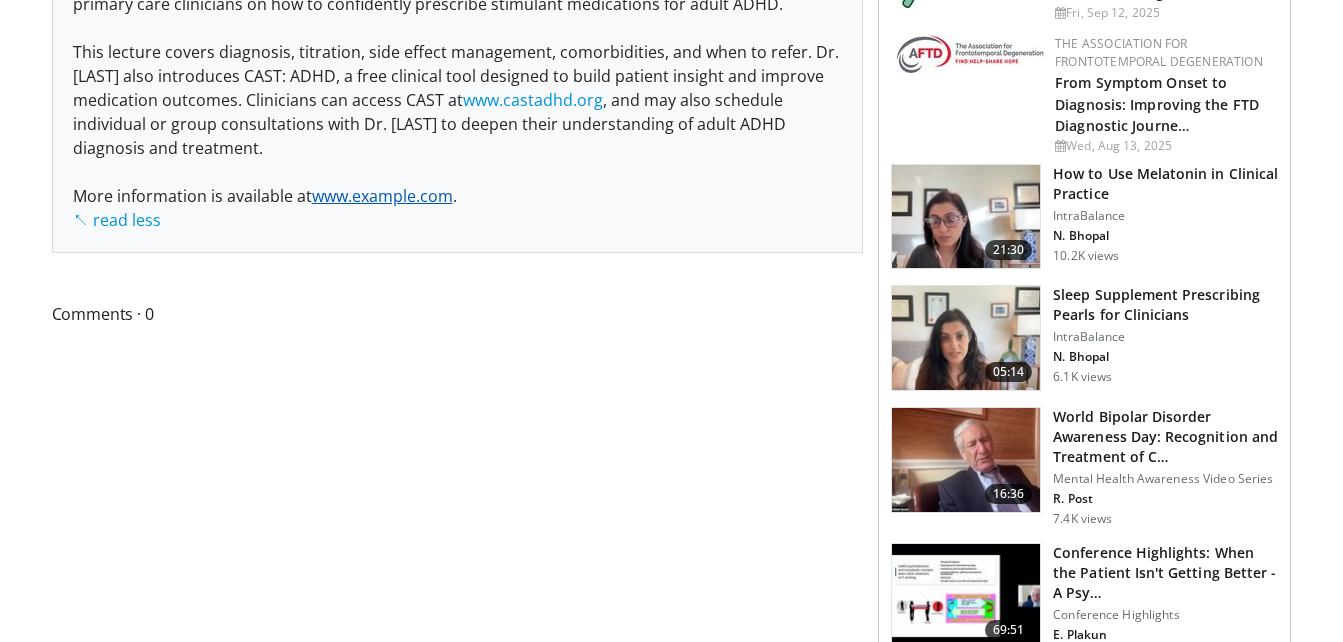 click on "www.example.com" at bounding box center (382, 196) 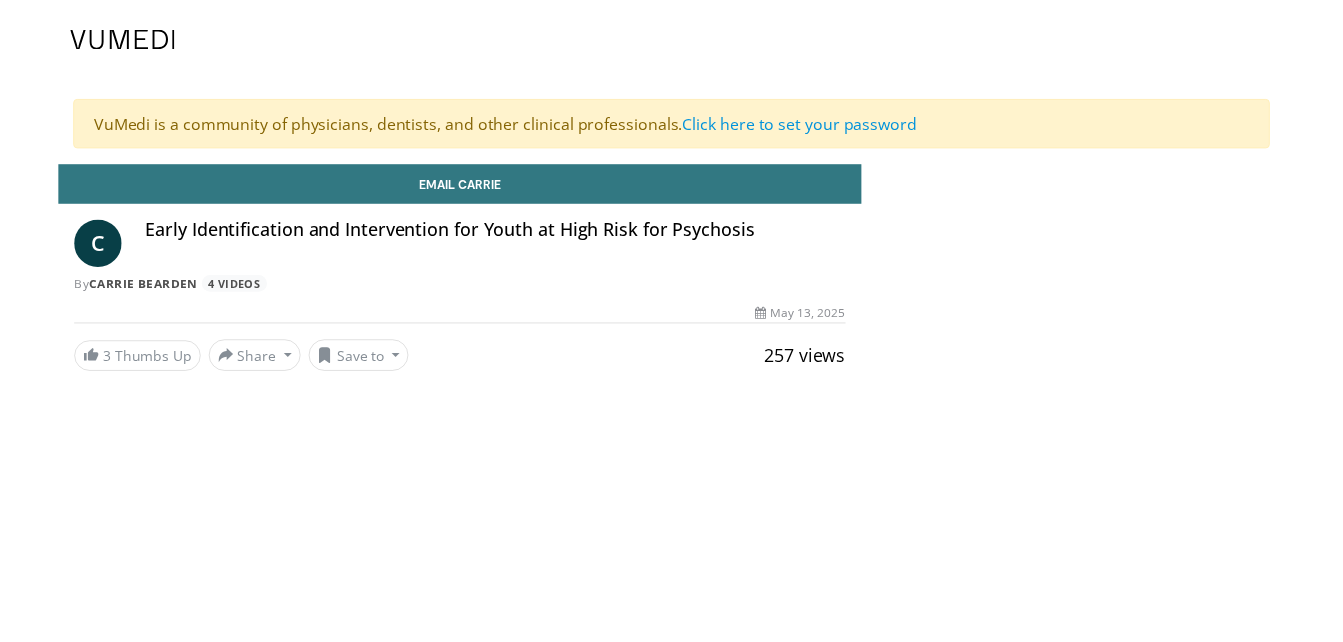 scroll, scrollTop: 0, scrollLeft: 0, axis: both 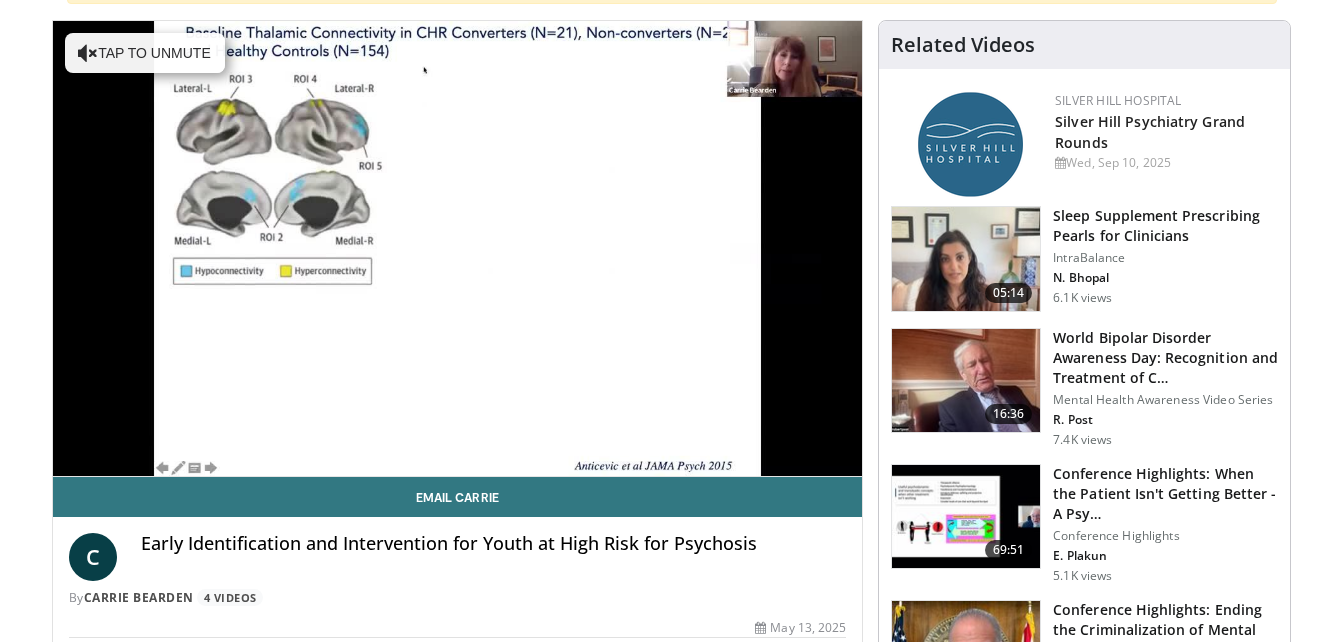 click on "Sleep Supplement Prescribing Pearls for Clinicians" at bounding box center (1165, 226) 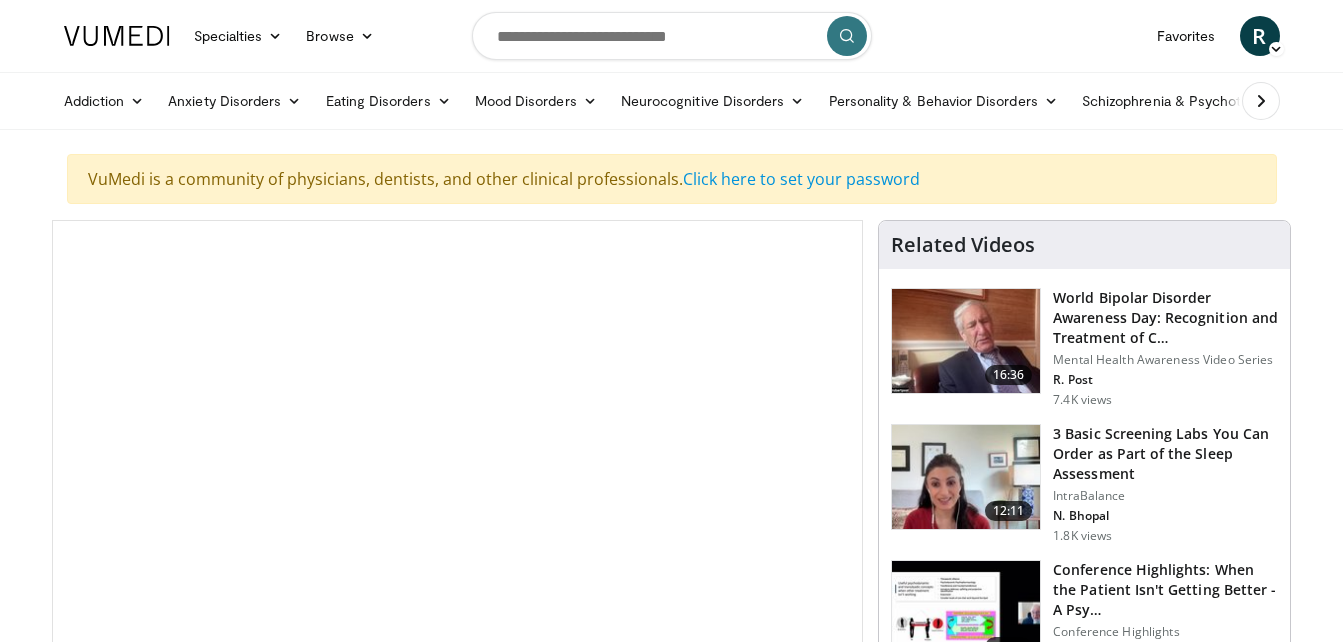 scroll, scrollTop: 0, scrollLeft: 0, axis: both 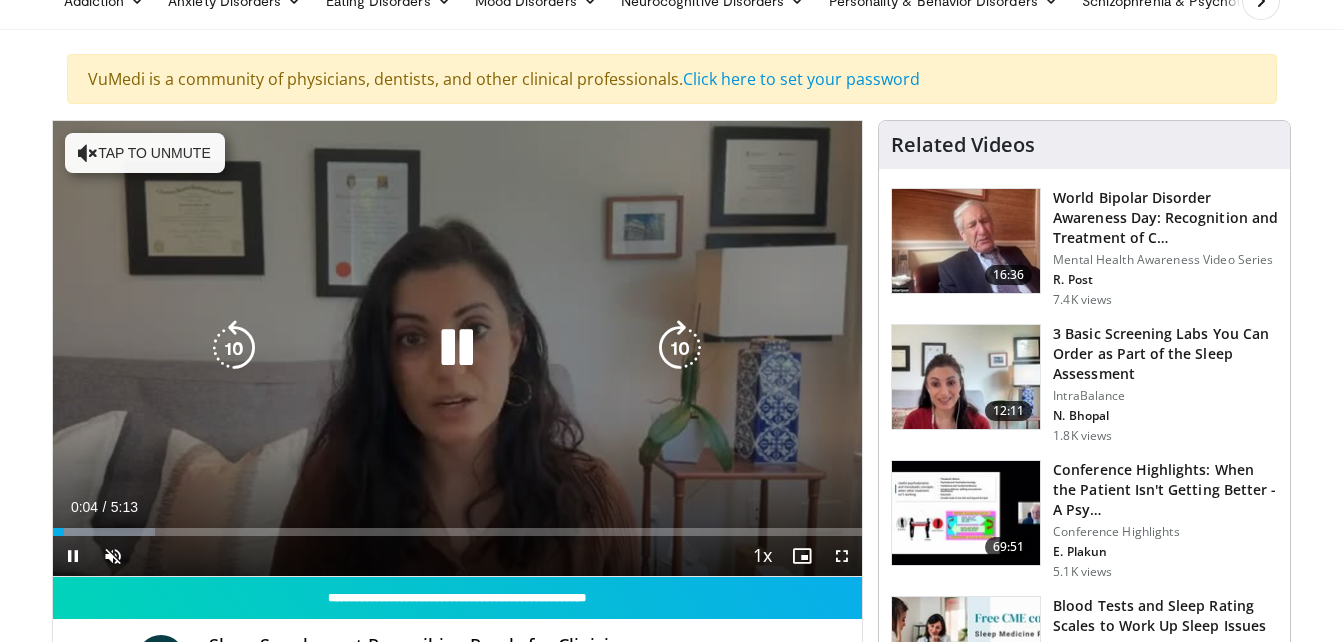 click on "Tap to unmute" at bounding box center [145, 153] 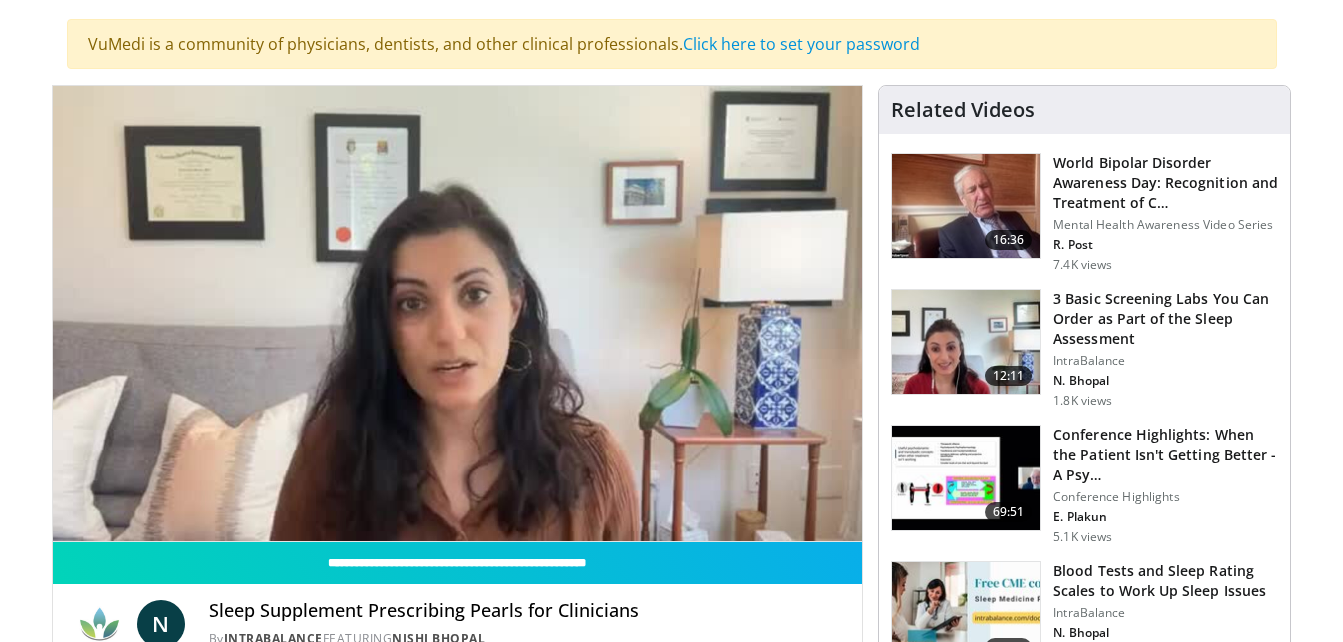 scroll, scrollTop: 165, scrollLeft: 0, axis: vertical 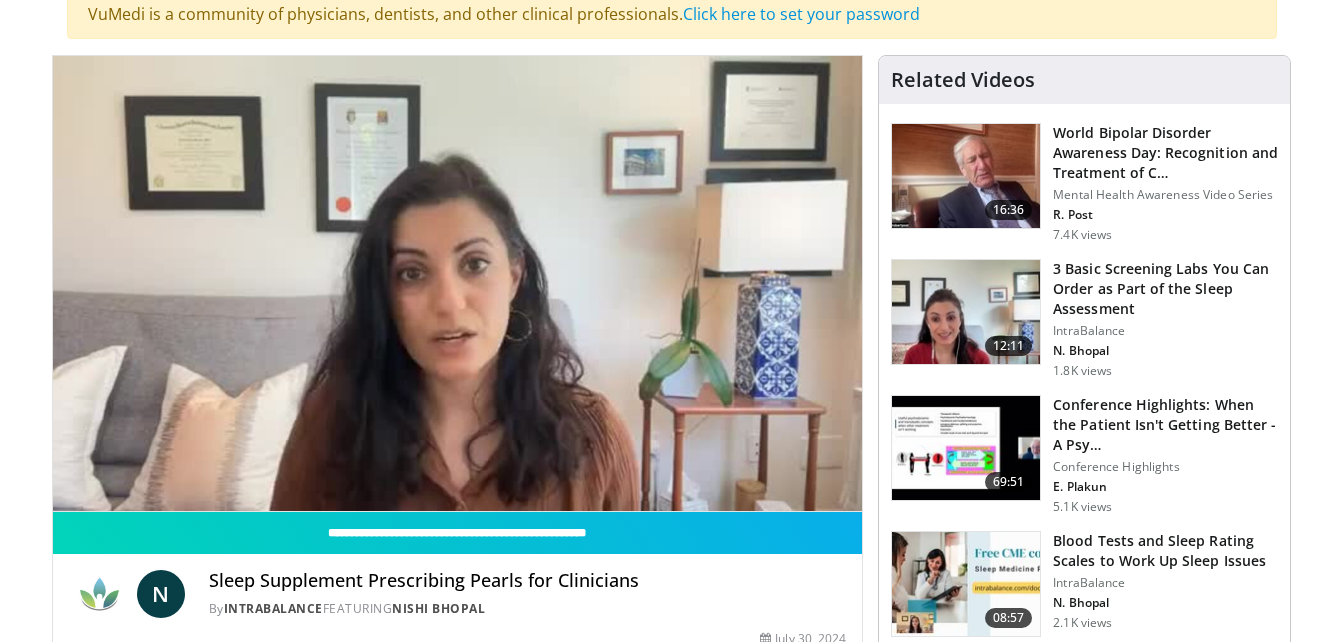 click on "3 Basic Screening Labs You Can Order as Part of the Sleep Assessment" at bounding box center [1165, 289] 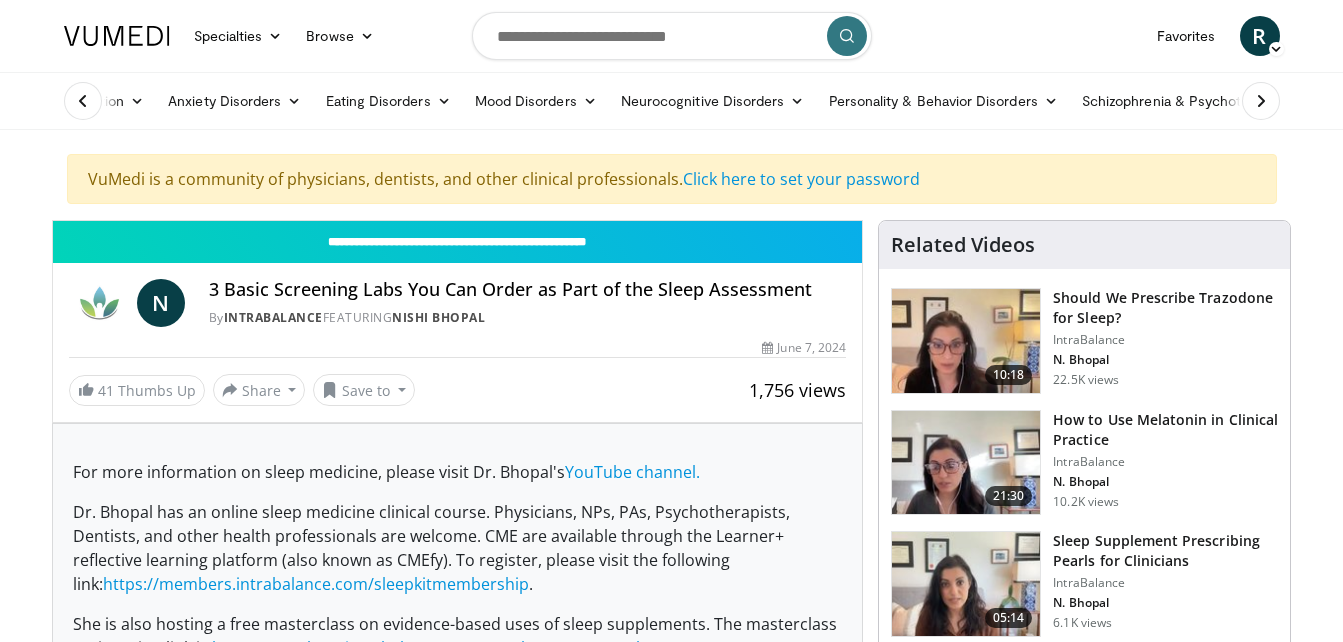 scroll, scrollTop: 0, scrollLeft: 0, axis: both 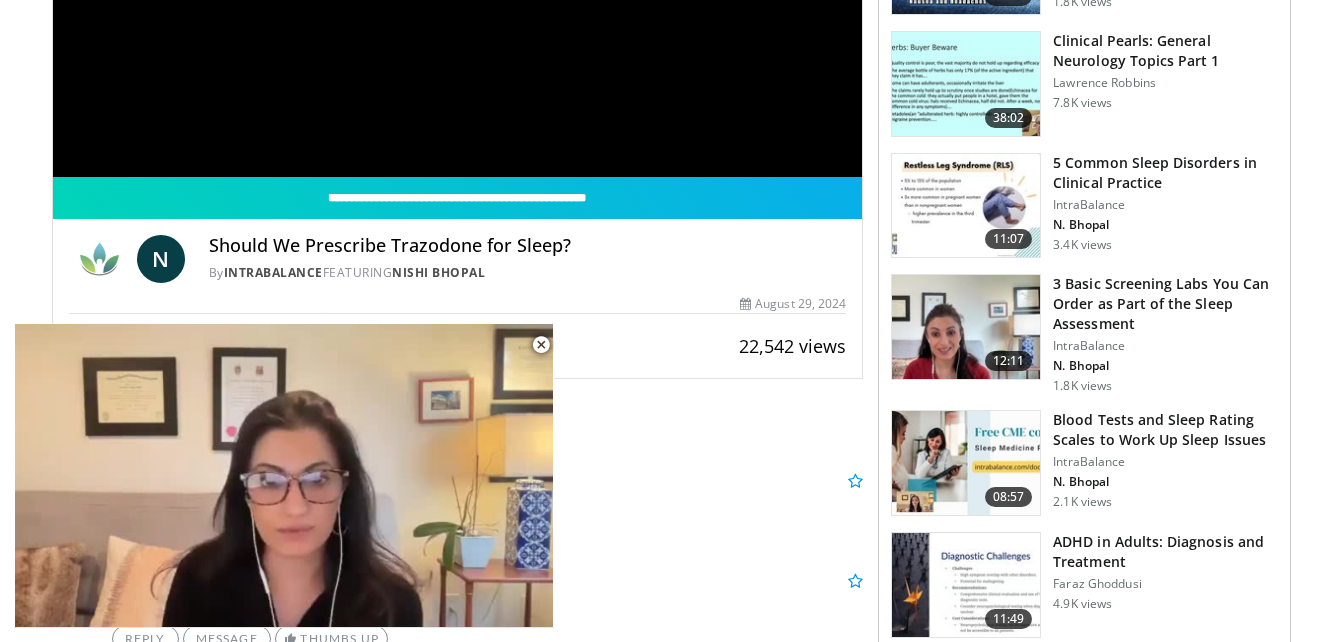 click on "ADHD in Adults: Diagnosis and Treatment" at bounding box center (1165, 552) 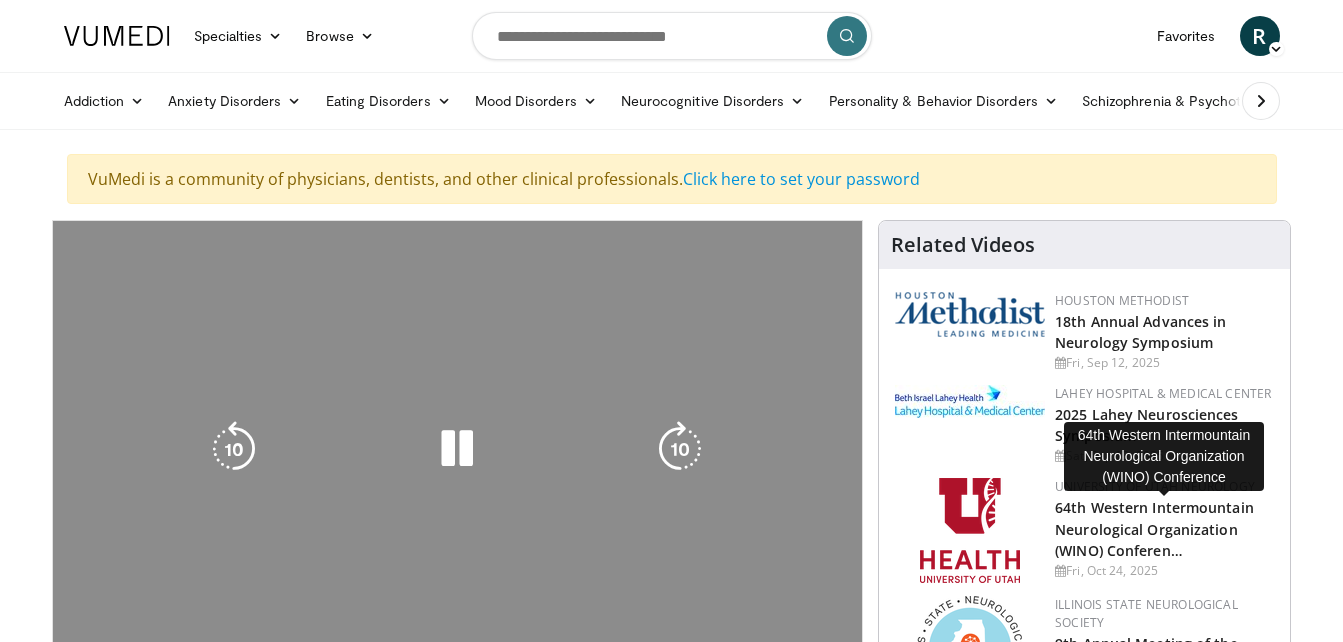 scroll, scrollTop: 0, scrollLeft: 0, axis: both 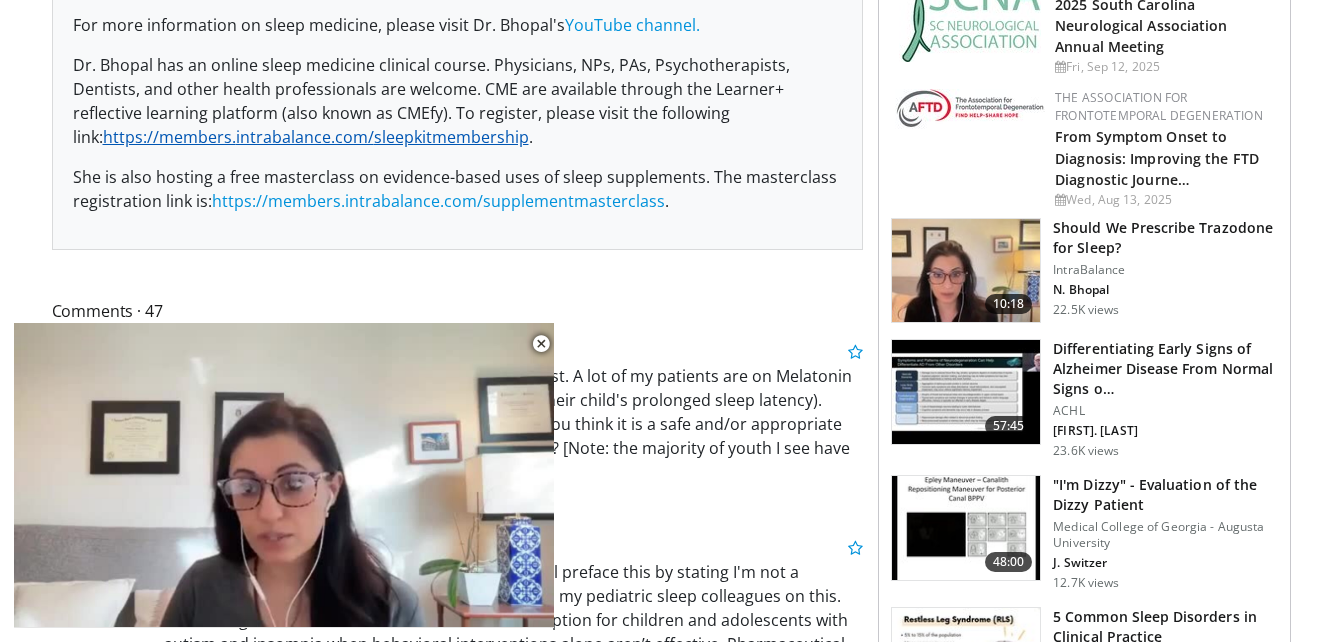 click on "https://members. intrabalance.com/ sleepkitmembership" at bounding box center (316, 137) 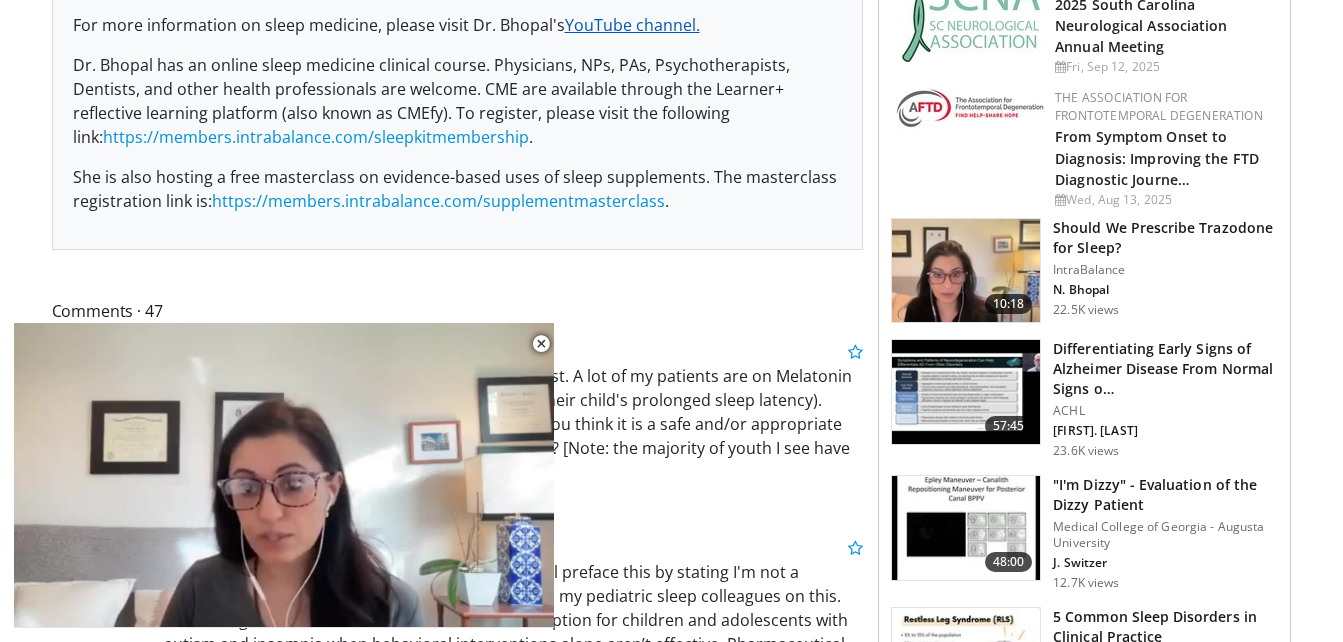 click on "YouTube channel." at bounding box center [632, 25] 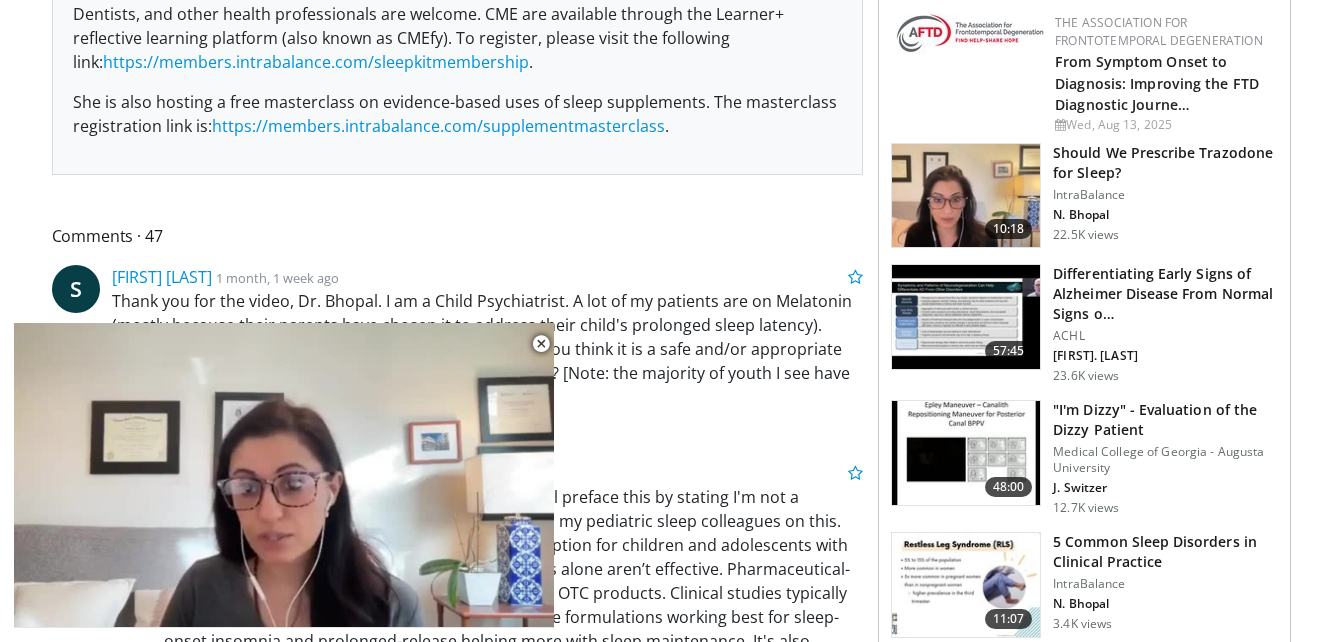 scroll, scrollTop: 1104, scrollLeft: 0, axis: vertical 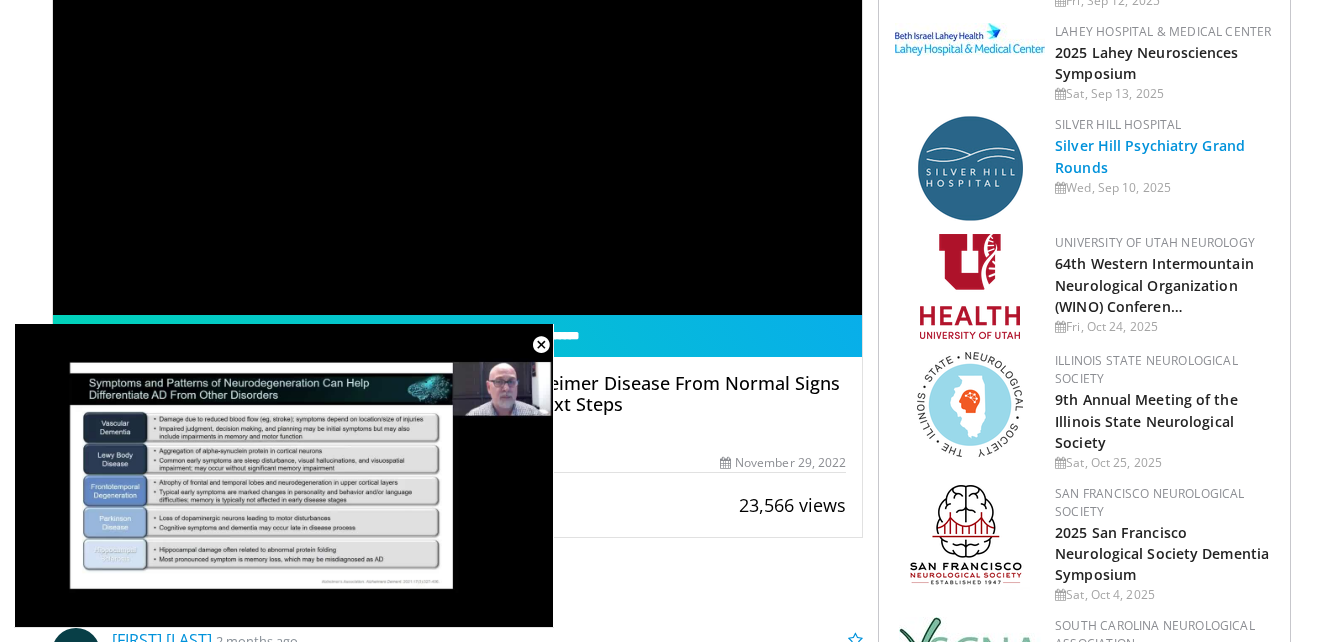 click on "Silver Hill Psychiatry Grand Rounds" at bounding box center (1150, 156) 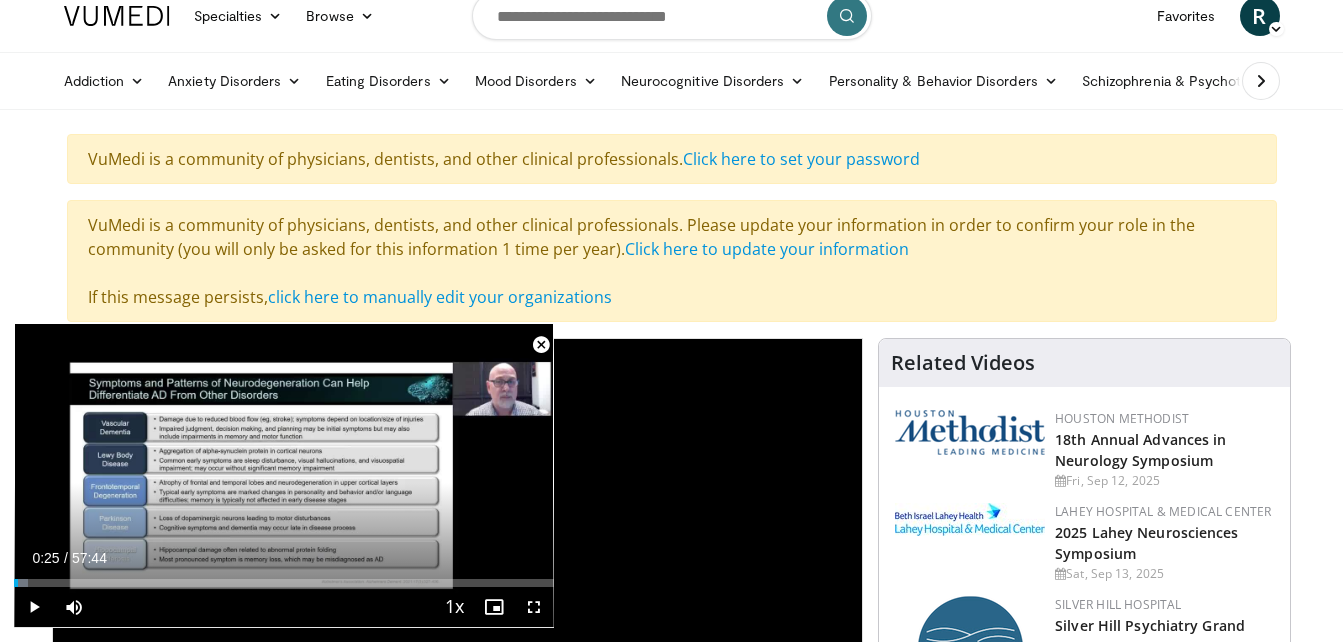 scroll, scrollTop: 0, scrollLeft: 0, axis: both 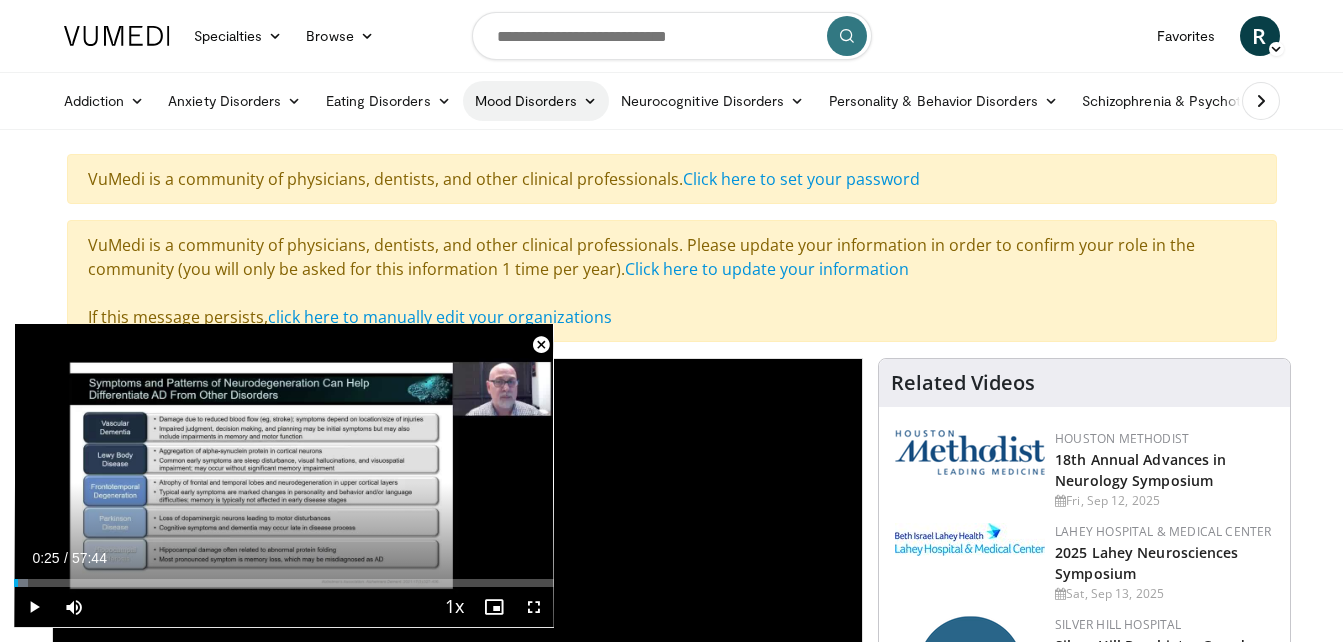 click on "Mood Disorders" at bounding box center (536, 101) 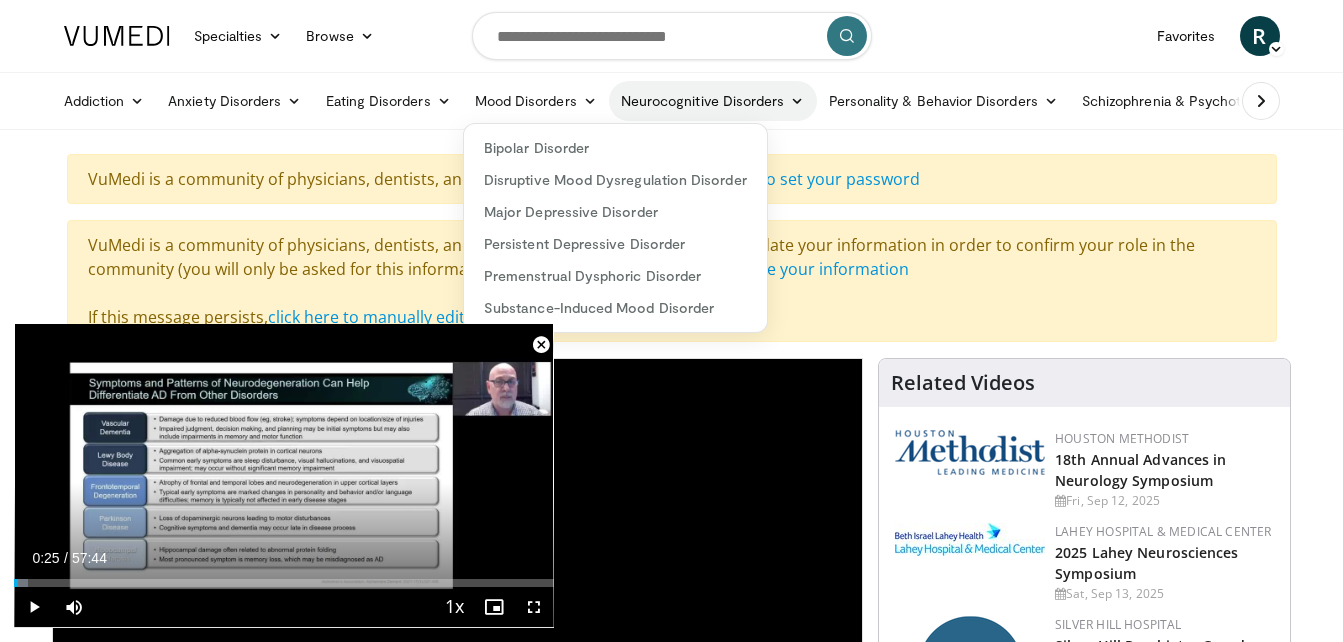 click on "Neurocognitive Disorders" at bounding box center (713, 101) 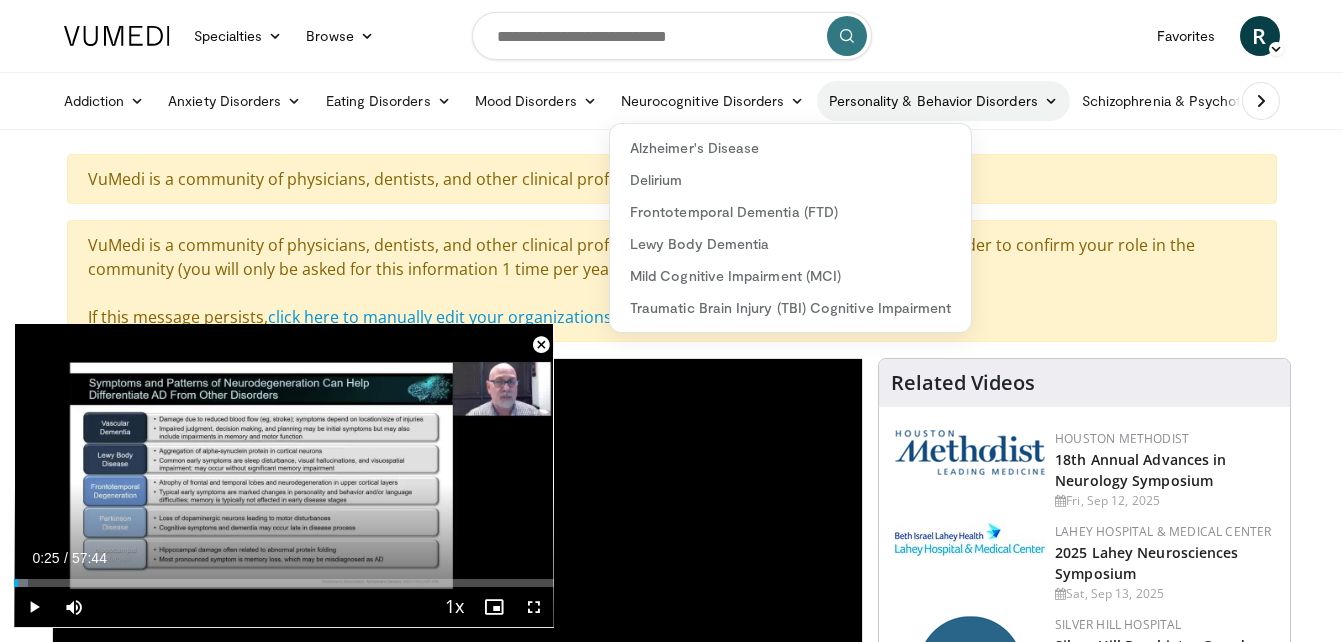 click on "Personality & Behavior Disorders" at bounding box center (943, 101) 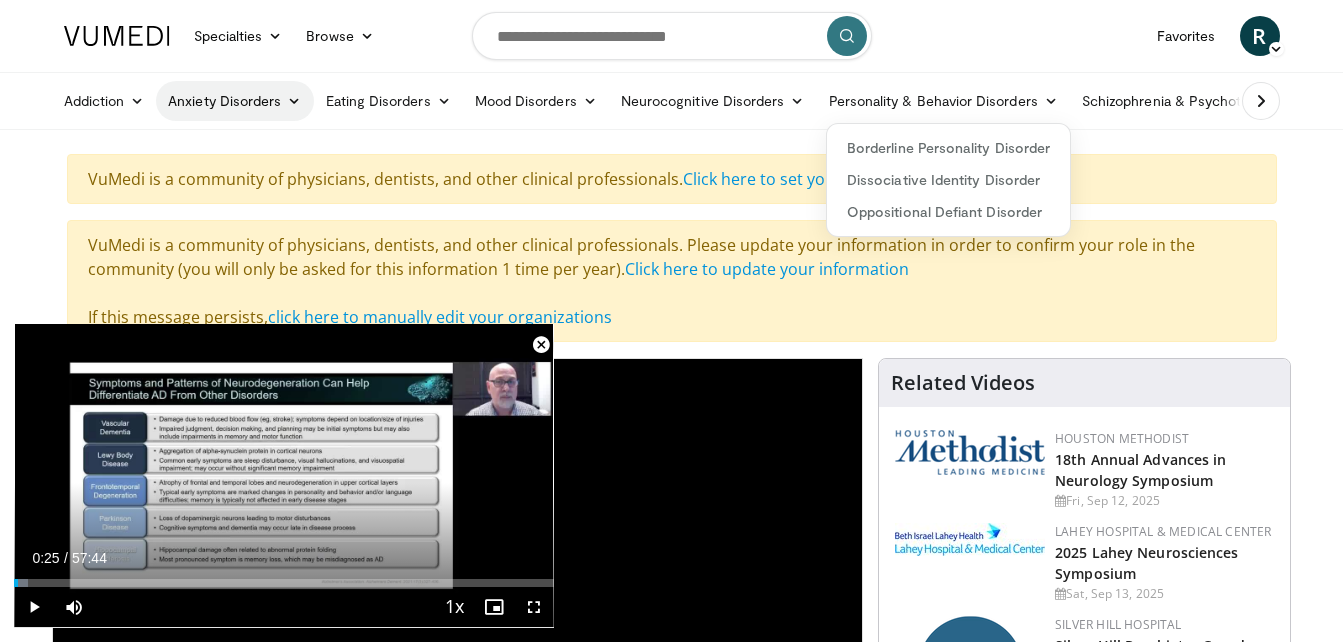 click on "Anxiety Disorders" at bounding box center (234, 101) 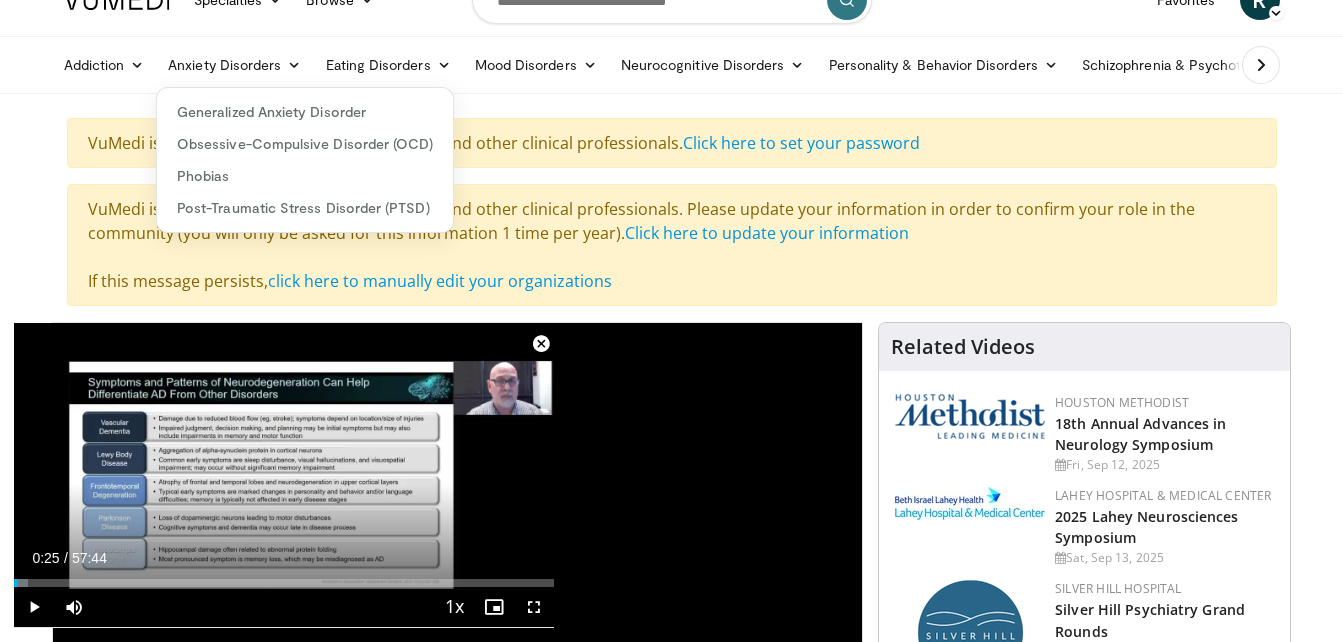 scroll, scrollTop: 0, scrollLeft: 0, axis: both 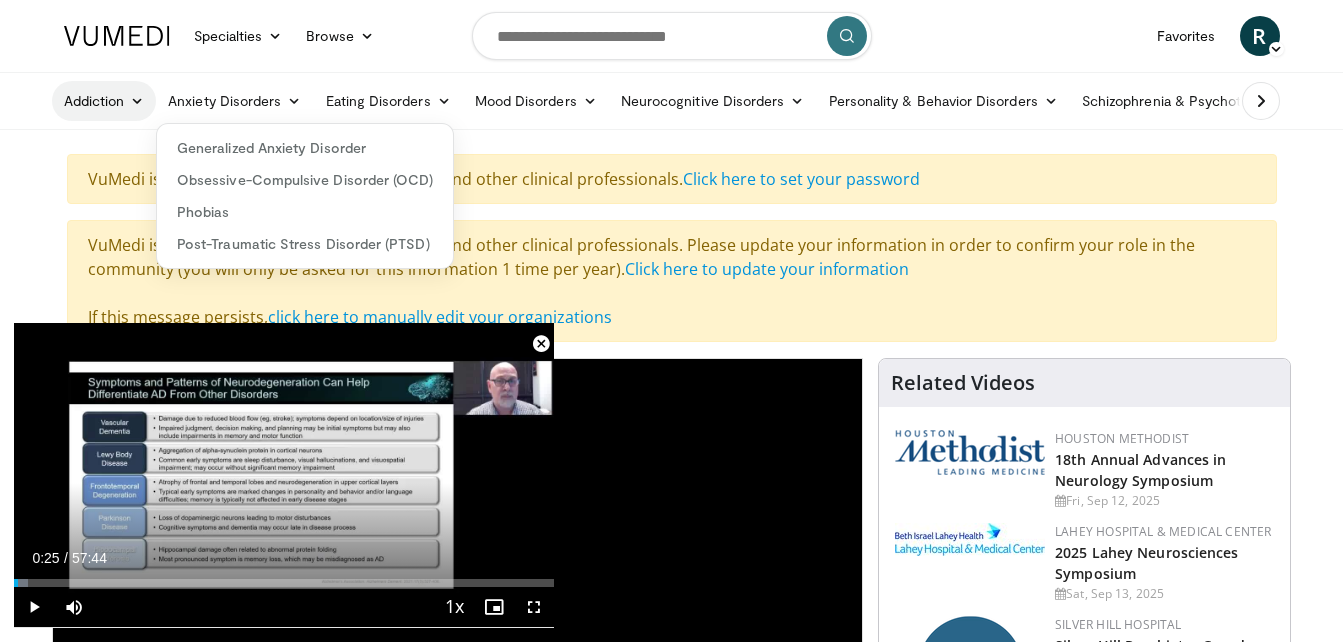 click on "Addiction" at bounding box center (104, 101) 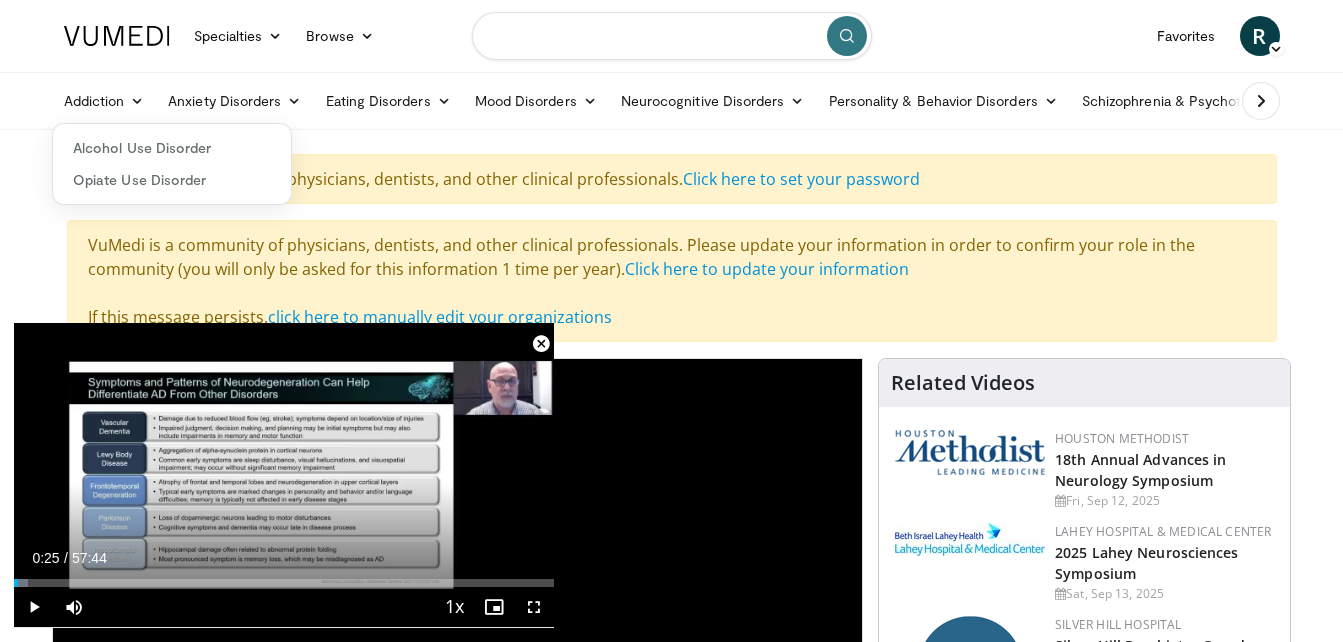click at bounding box center [672, 36] 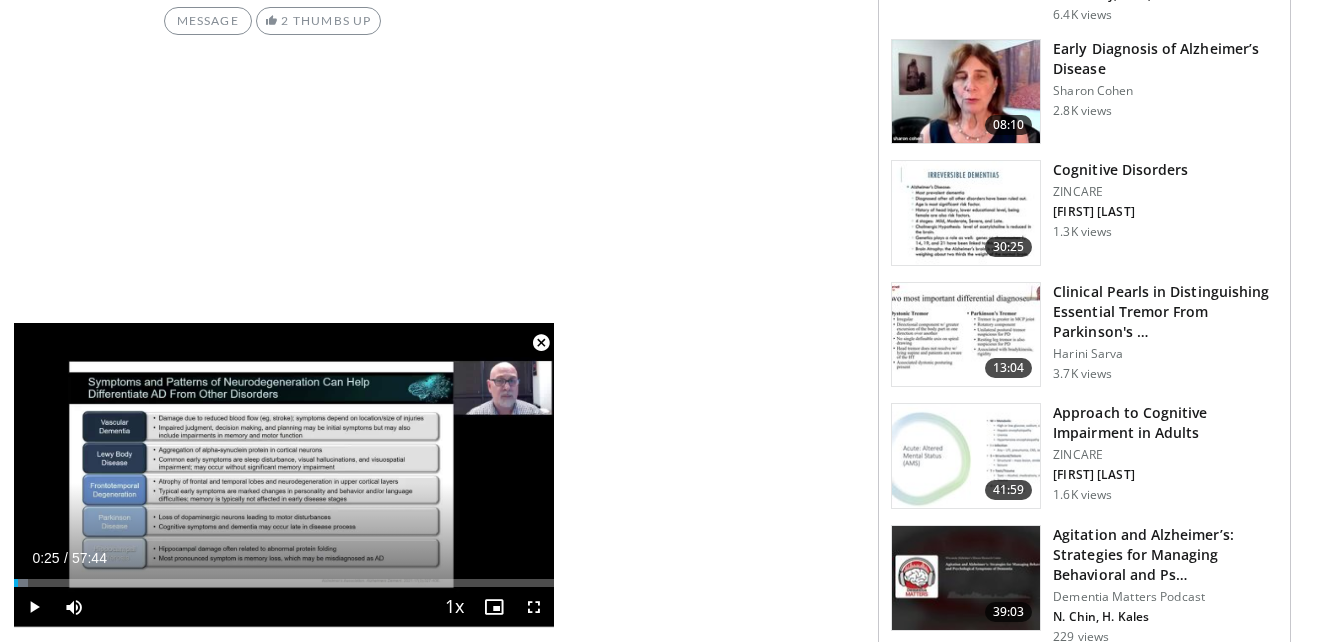 scroll, scrollTop: 2400, scrollLeft: 0, axis: vertical 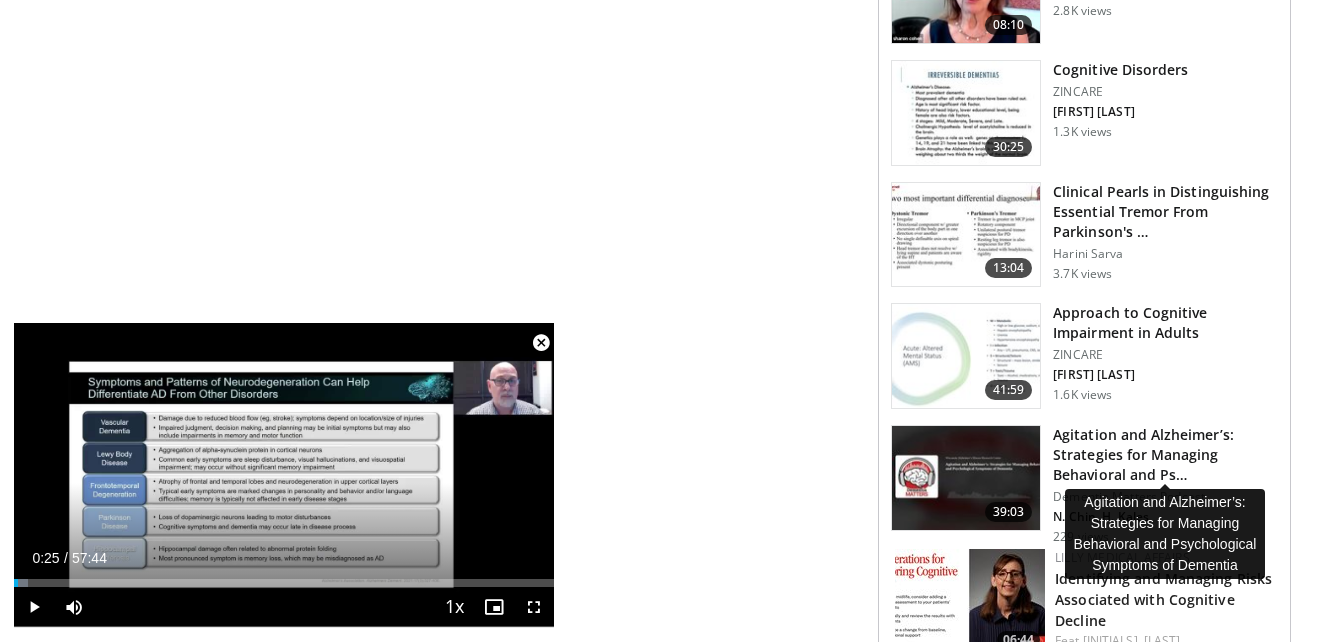 click on "Agitation and Alzheimer’s: Strategies for Managing Behavioral and Ps…" at bounding box center [1165, 455] 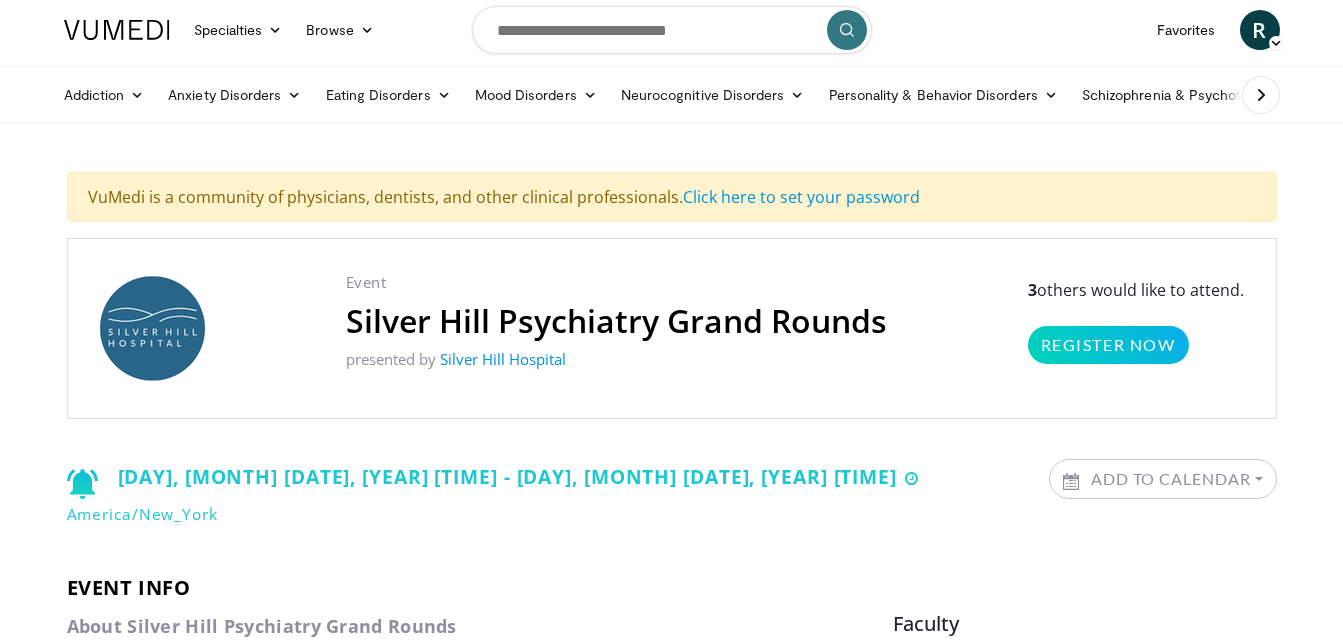 scroll, scrollTop: 0, scrollLeft: 0, axis: both 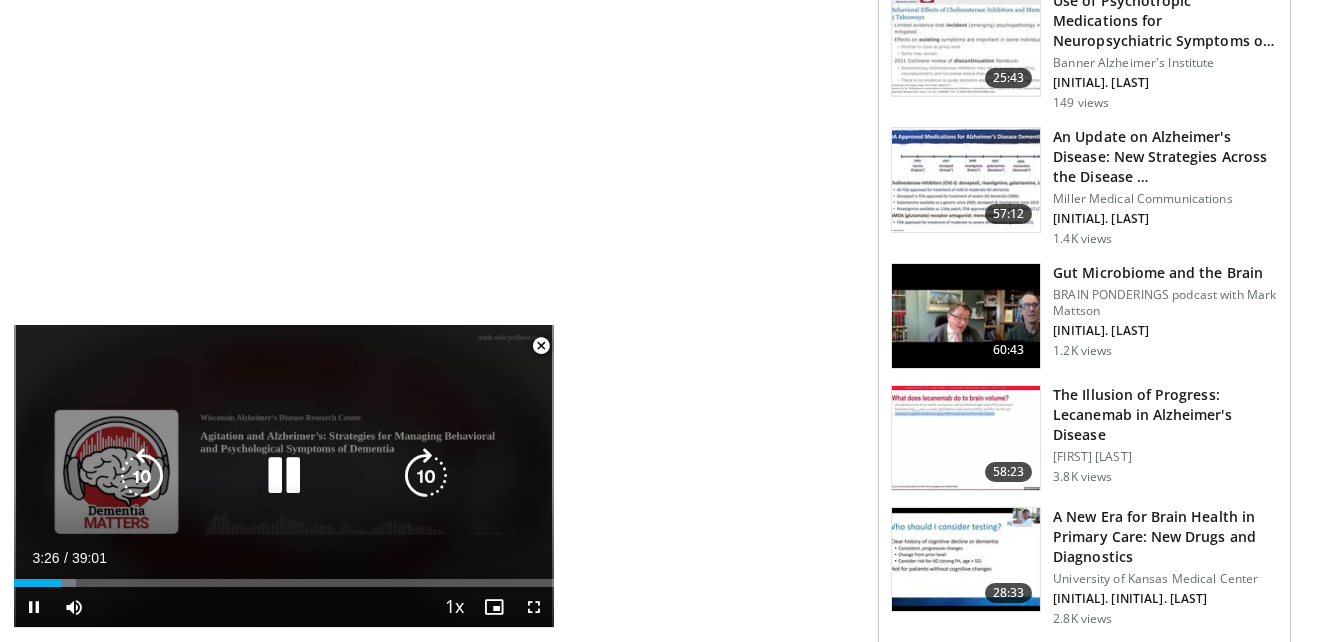 click at bounding box center [284, 476] 